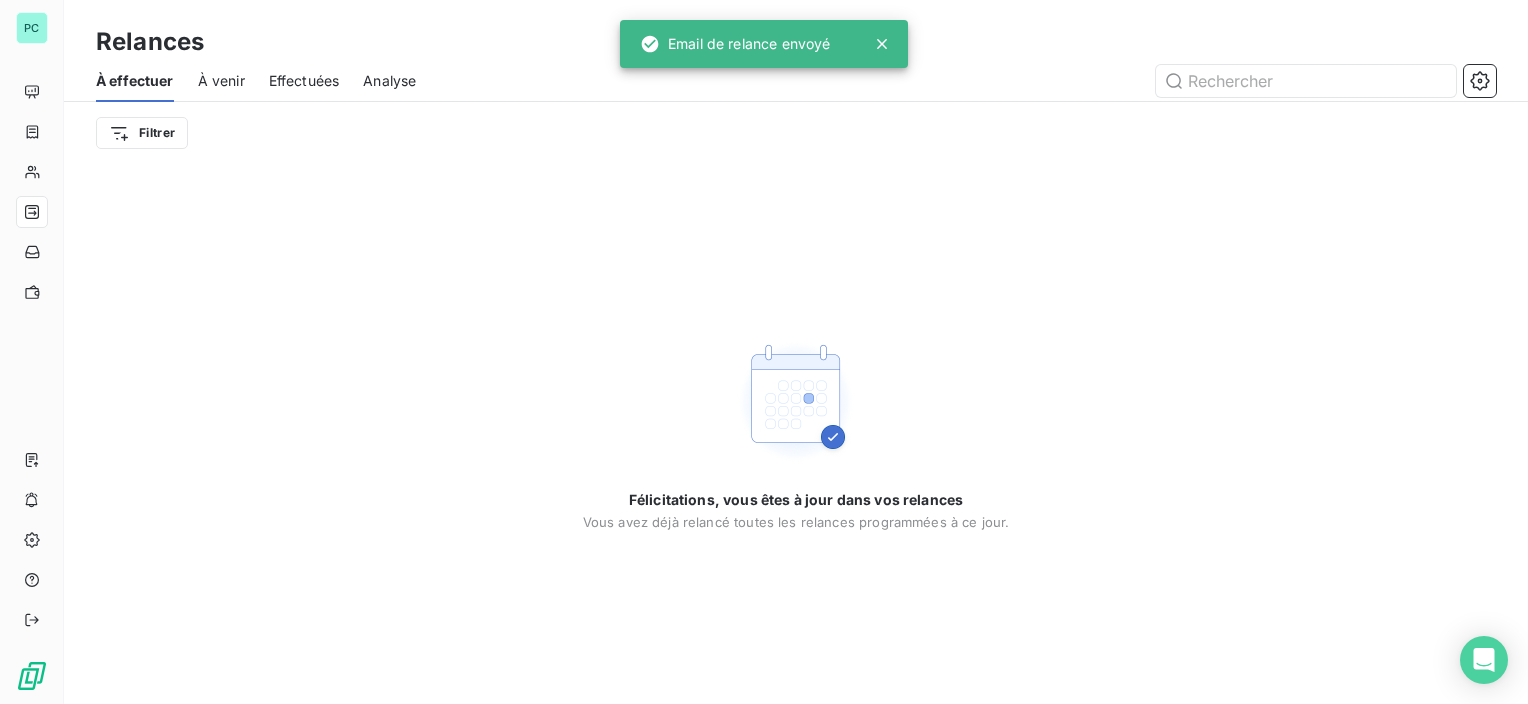 scroll, scrollTop: 0, scrollLeft: 0, axis: both 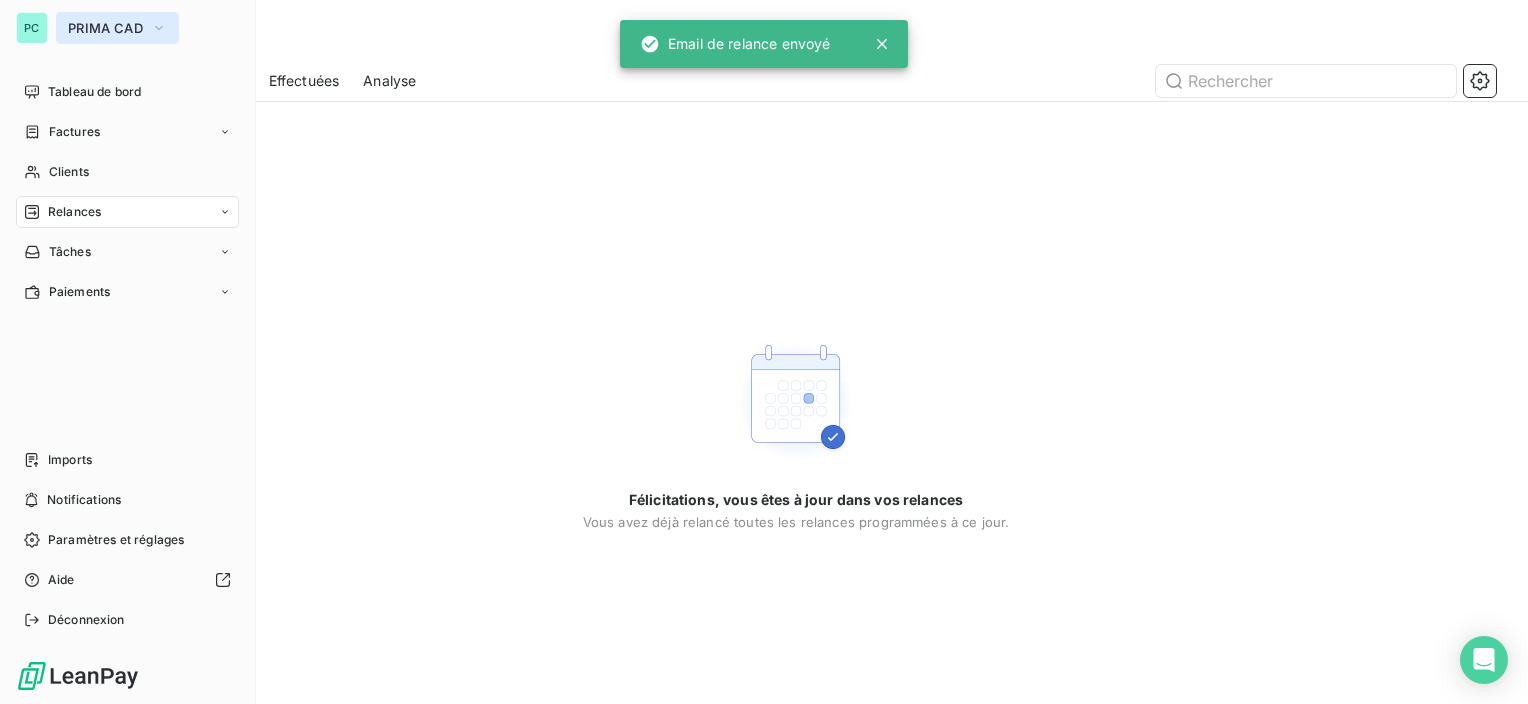 click on "PRIMA CAD" at bounding box center (117, 28) 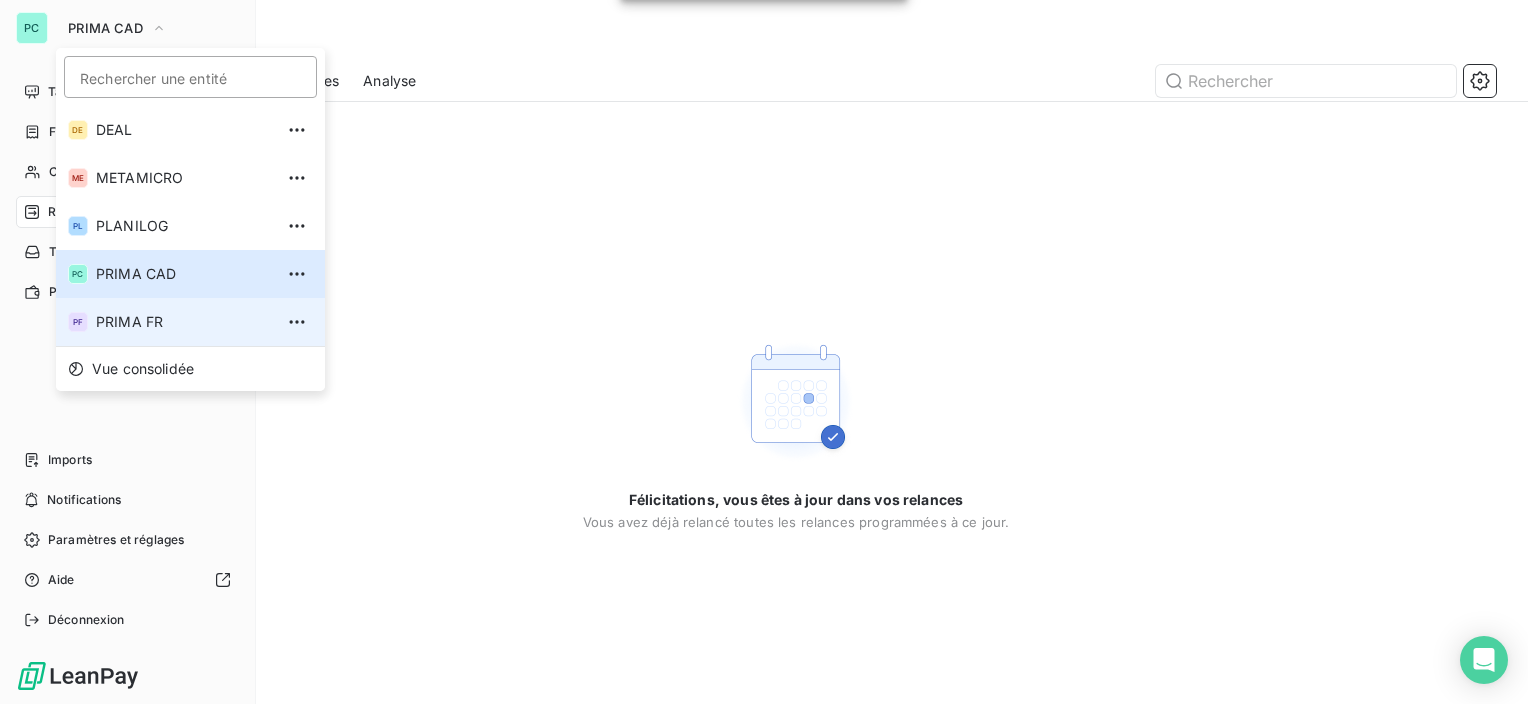 click on "PRIMA FR" at bounding box center [184, 322] 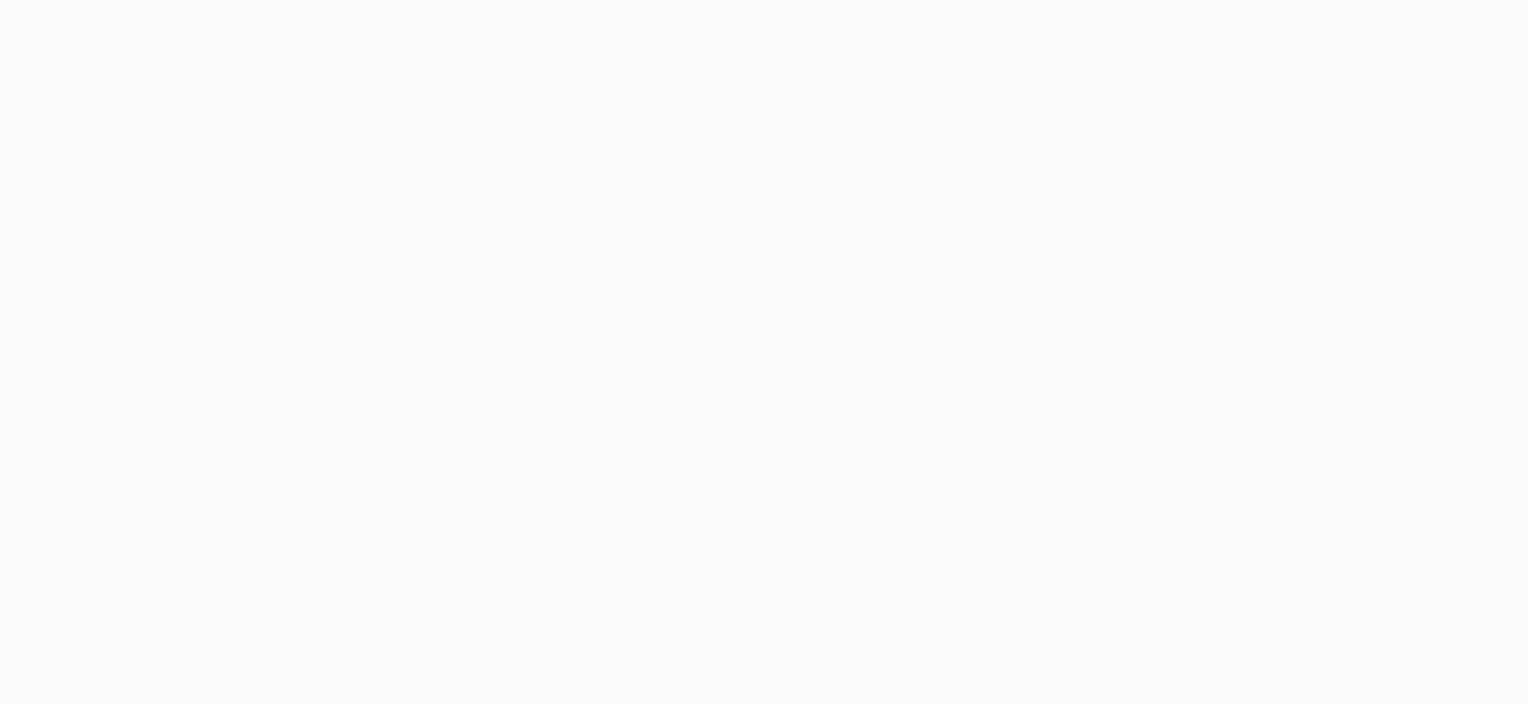scroll, scrollTop: 0, scrollLeft: 0, axis: both 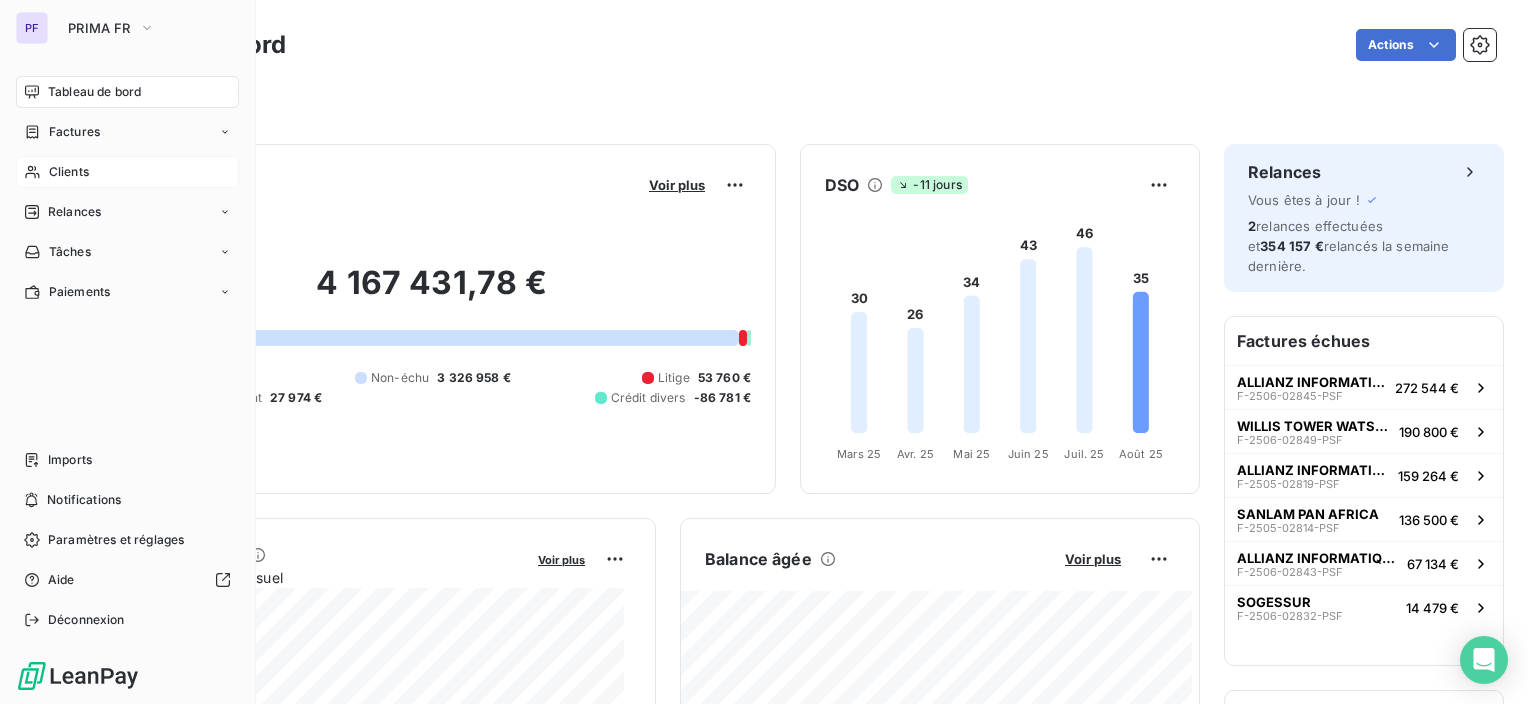 click on "Clients" at bounding box center [69, 172] 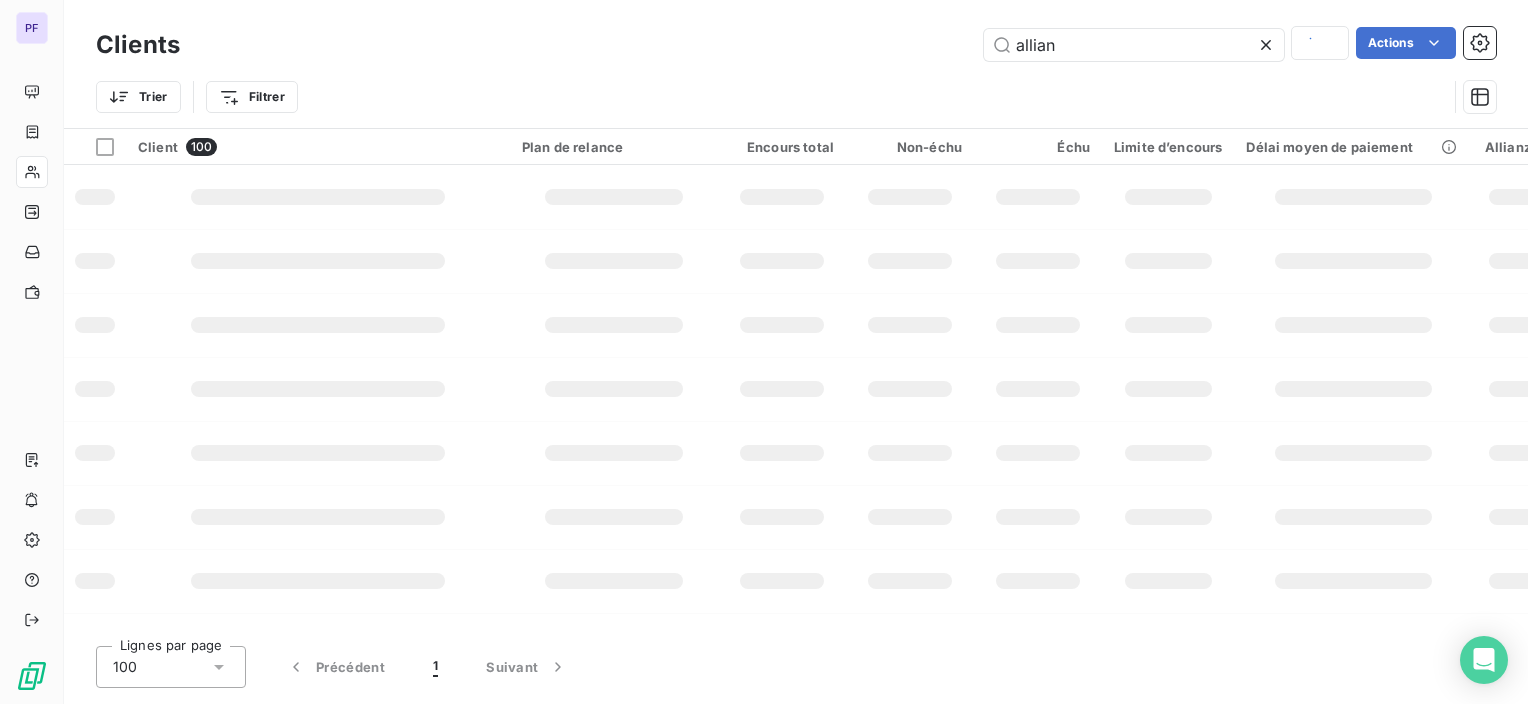 type 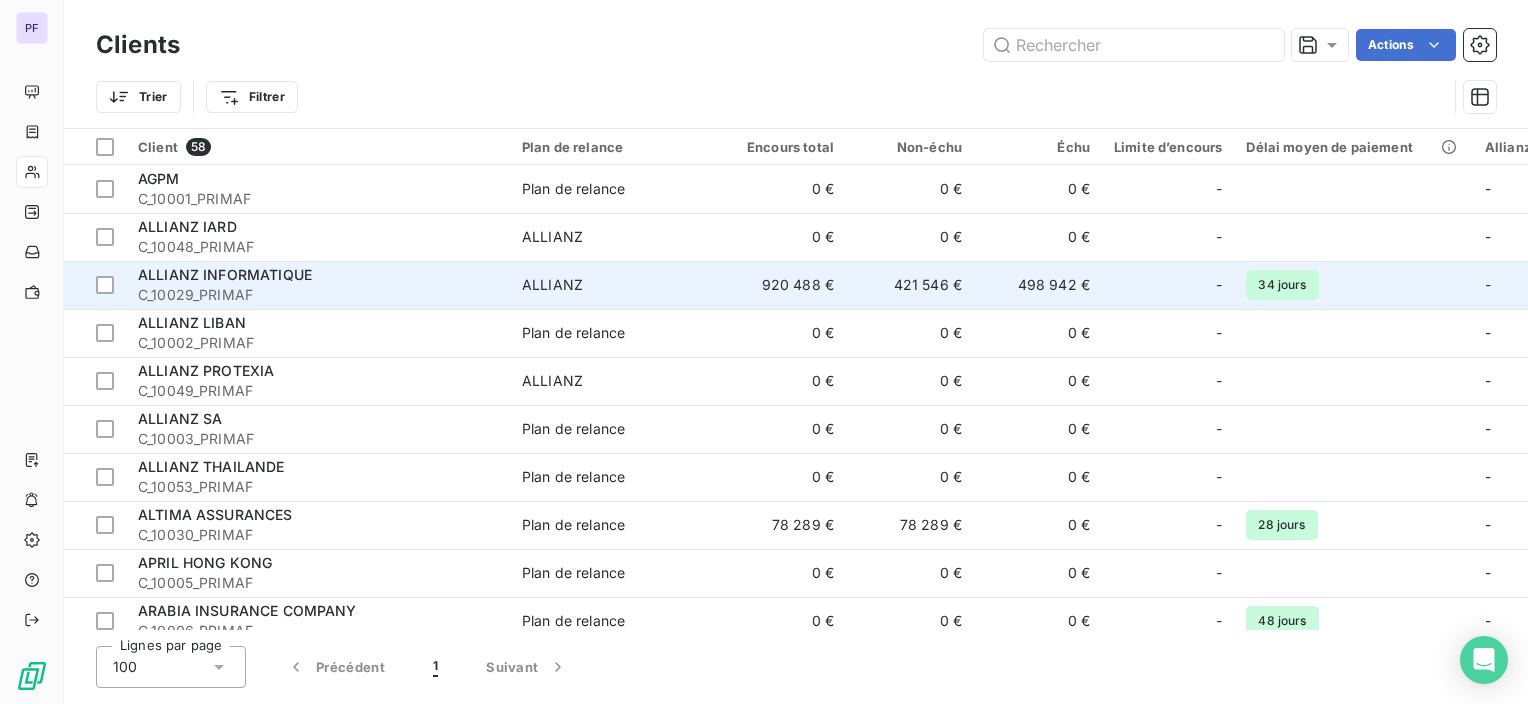 click on "ALLIANZ INFORMATIQUE" at bounding box center (318, 275) 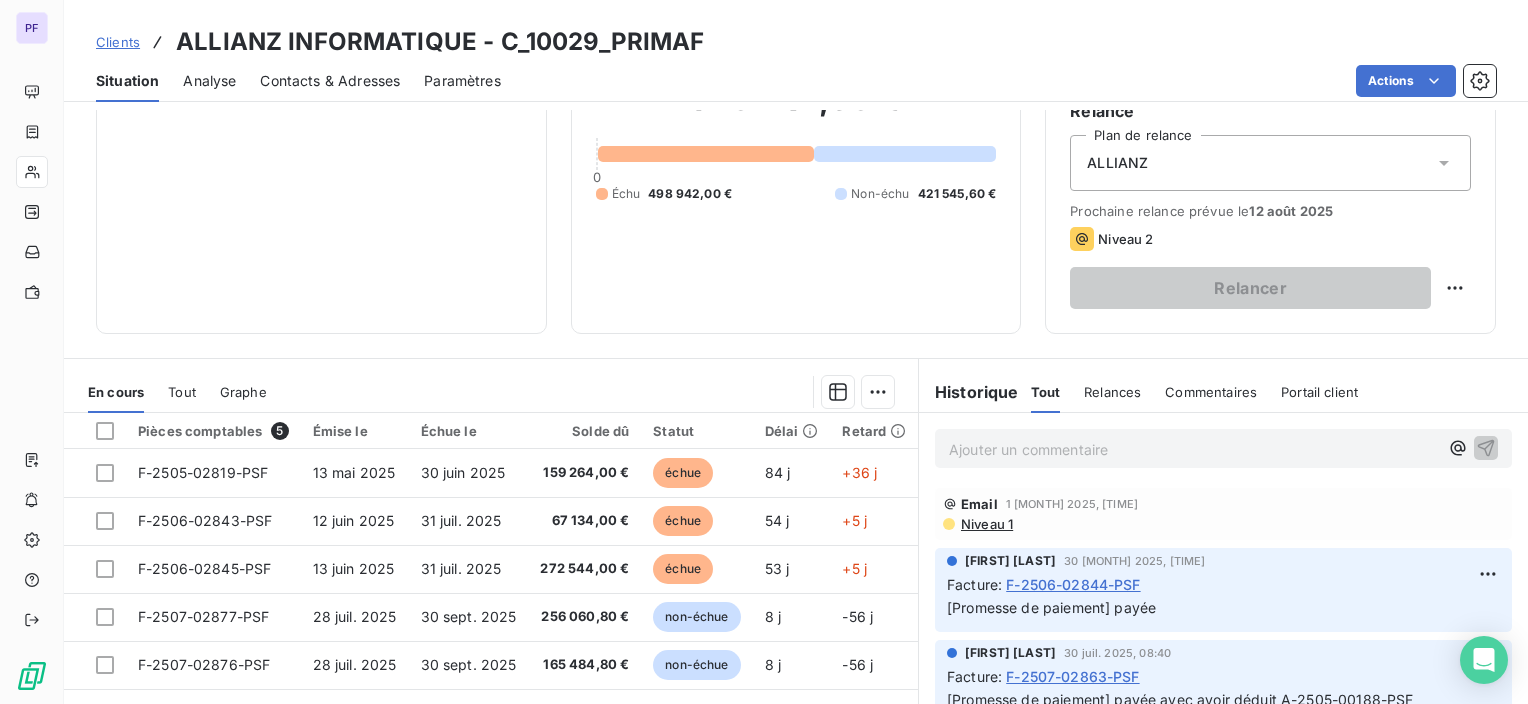 scroll, scrollTop: 200, scrollLeft: 0, axis: vertical 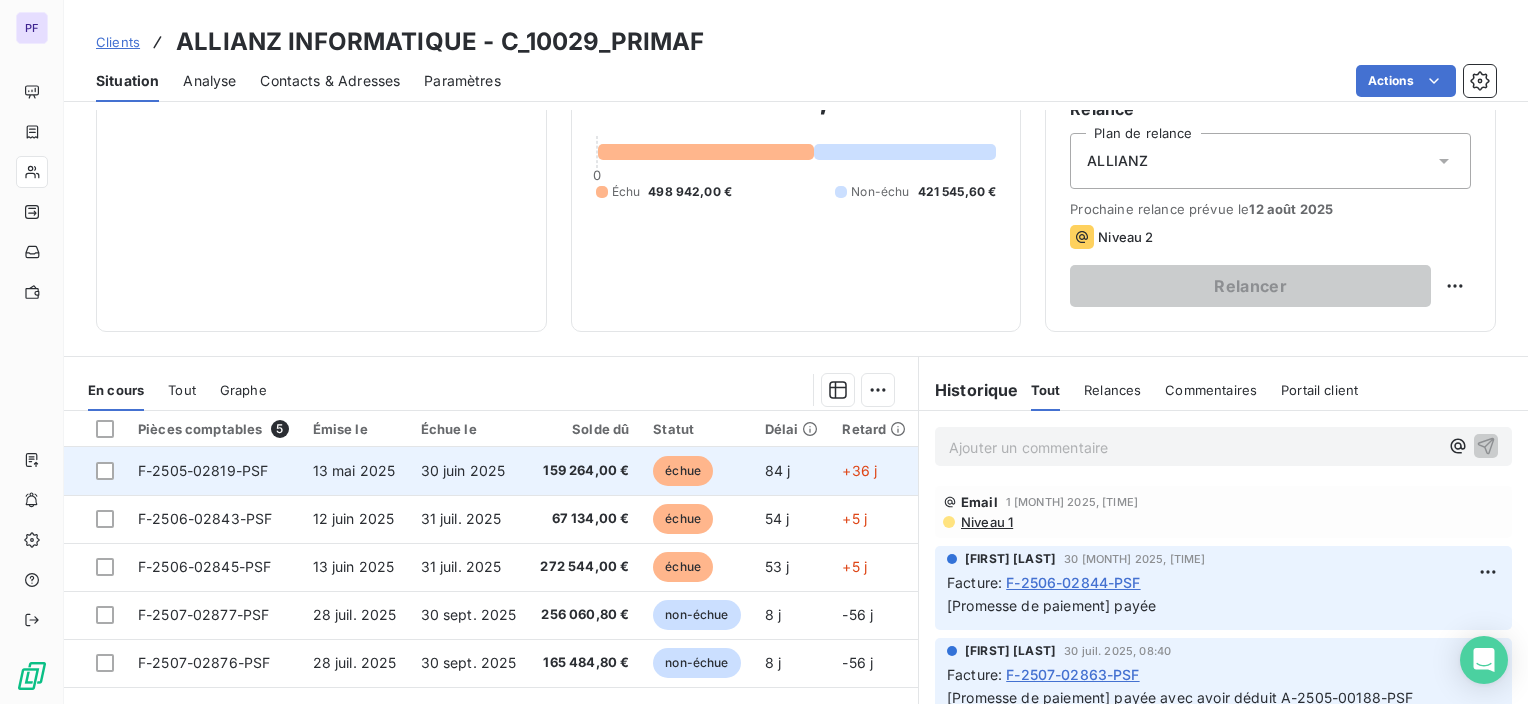 click on "84 j" at bounding box center (792, 471) 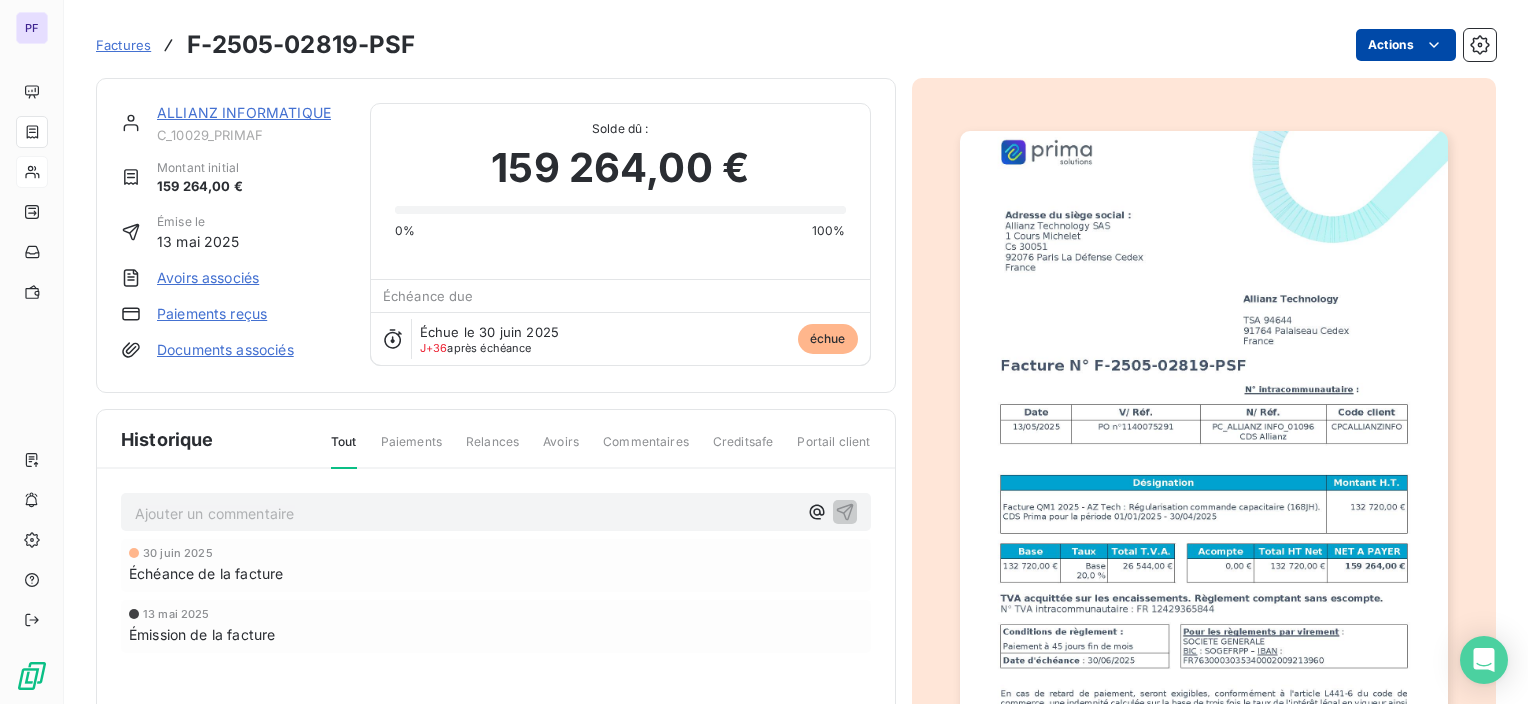 click on "PF Factures F-2505-02819-PSF Actions ALLIANZ INFORMATIQUE C_10029_PRIMAF Montant initial 159 264,00 € Émise le 13 [MONTH] 2025 Avoirs associés Paiements reçus Documents associés Solde dû : 159 264,00 € 0% 100% Échéance due Échue le 30 [MONTH] 2025 J+36  après échéance échue Historique Tout Paiements Relances Avoirs Commentaires Creditsafe Portail client Ajouter un commentaire ﻿ 30 [MONTH] 2025 Échéance de la facture 13 [MONTH] 2025 Émission de la facture" at bounding box center (764, 352) 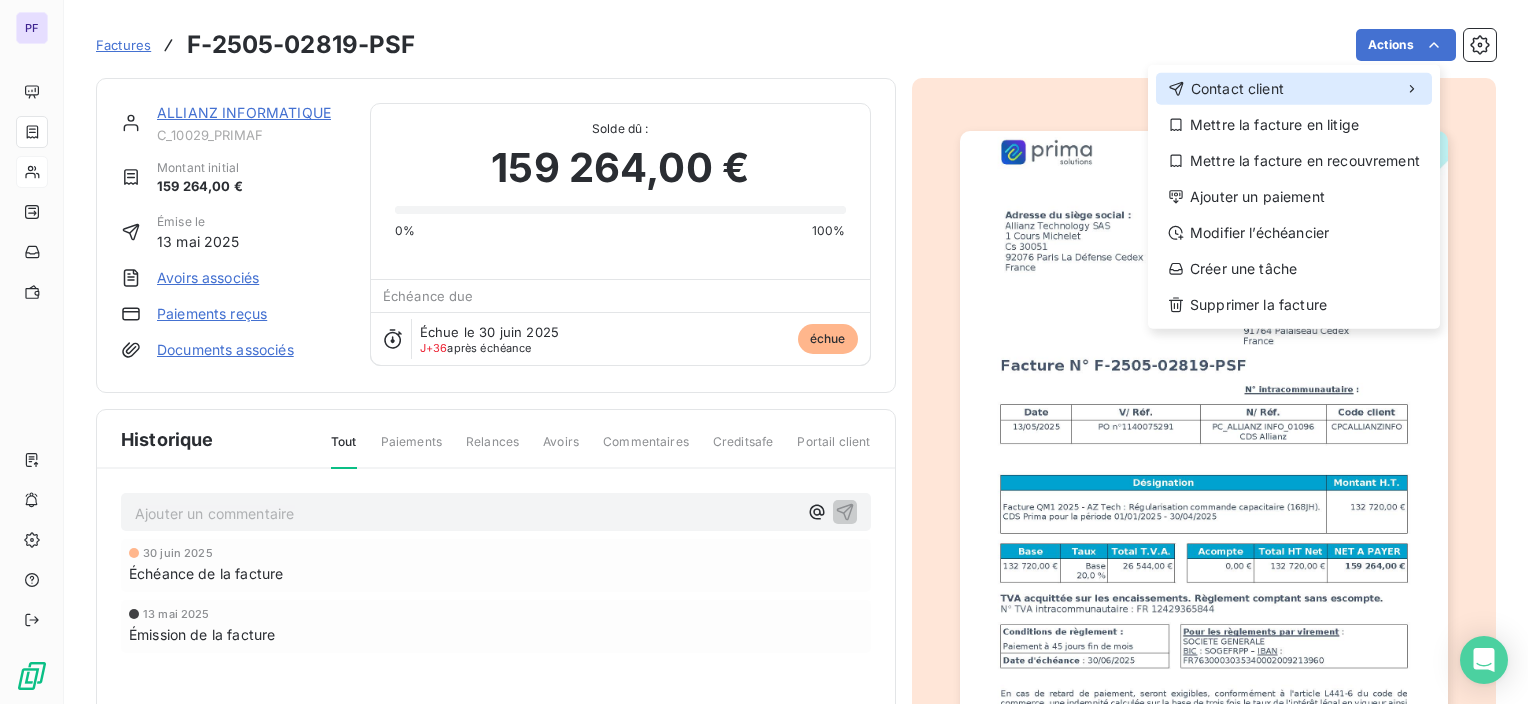 click on "Contact client" at bounding box center [1294, 89] 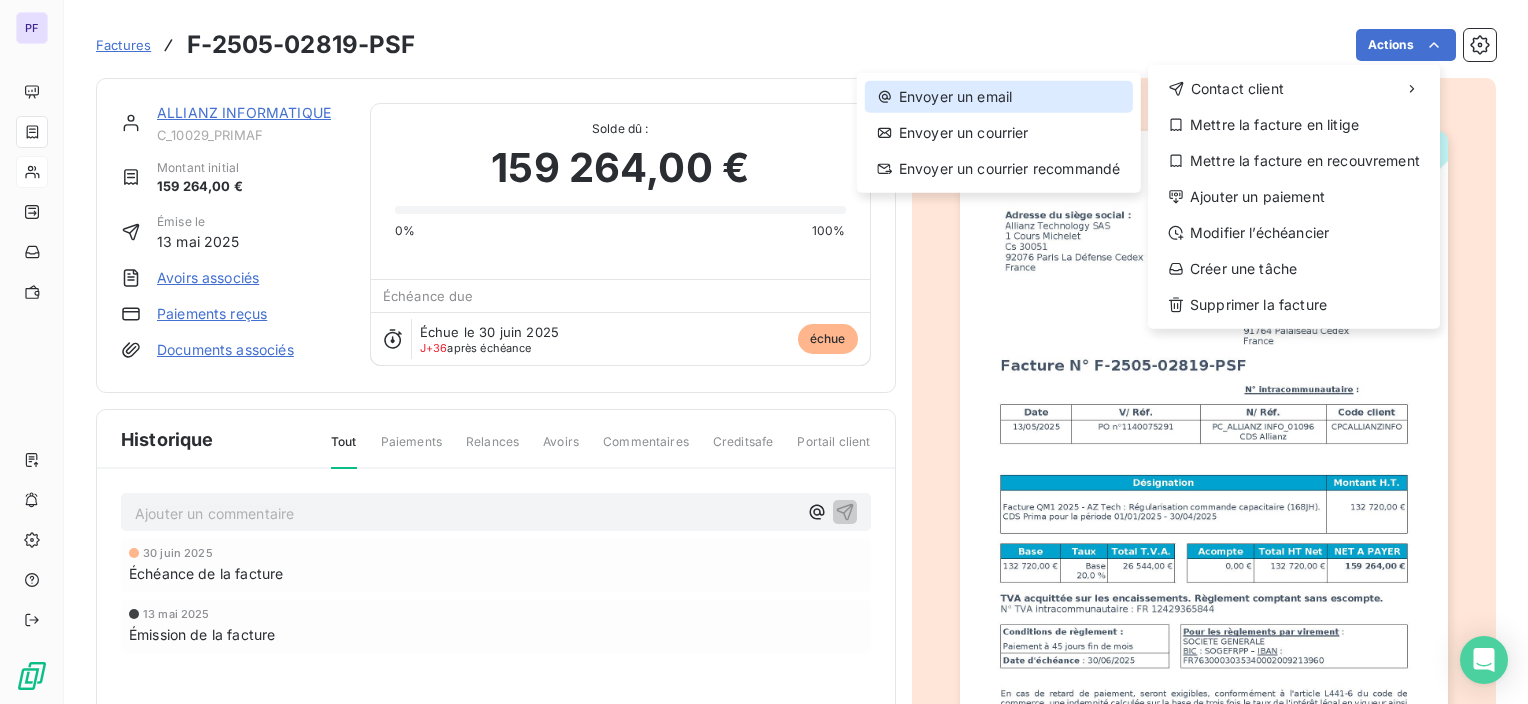click on "Envoyer un email" at bounding box center (999, 97) 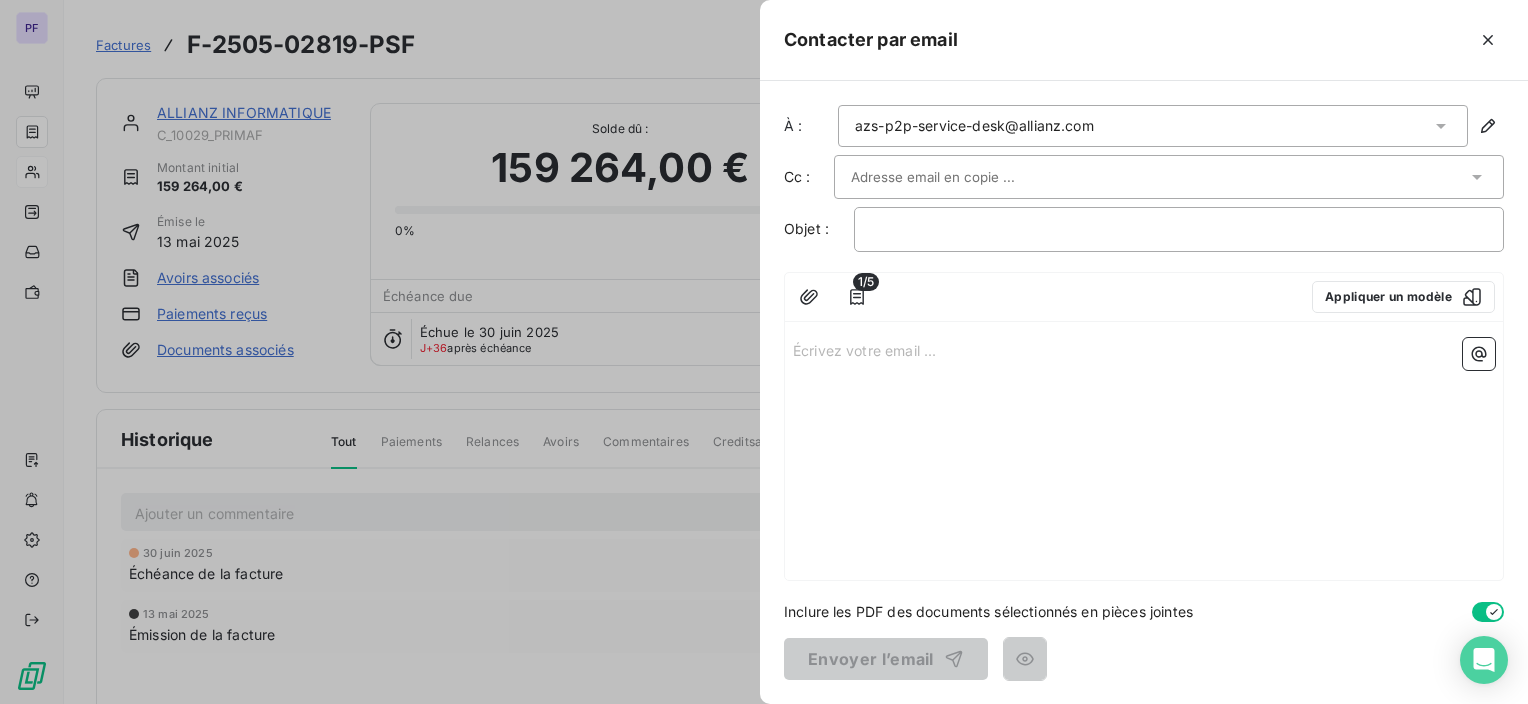 click at bounding box center (1159, 177) 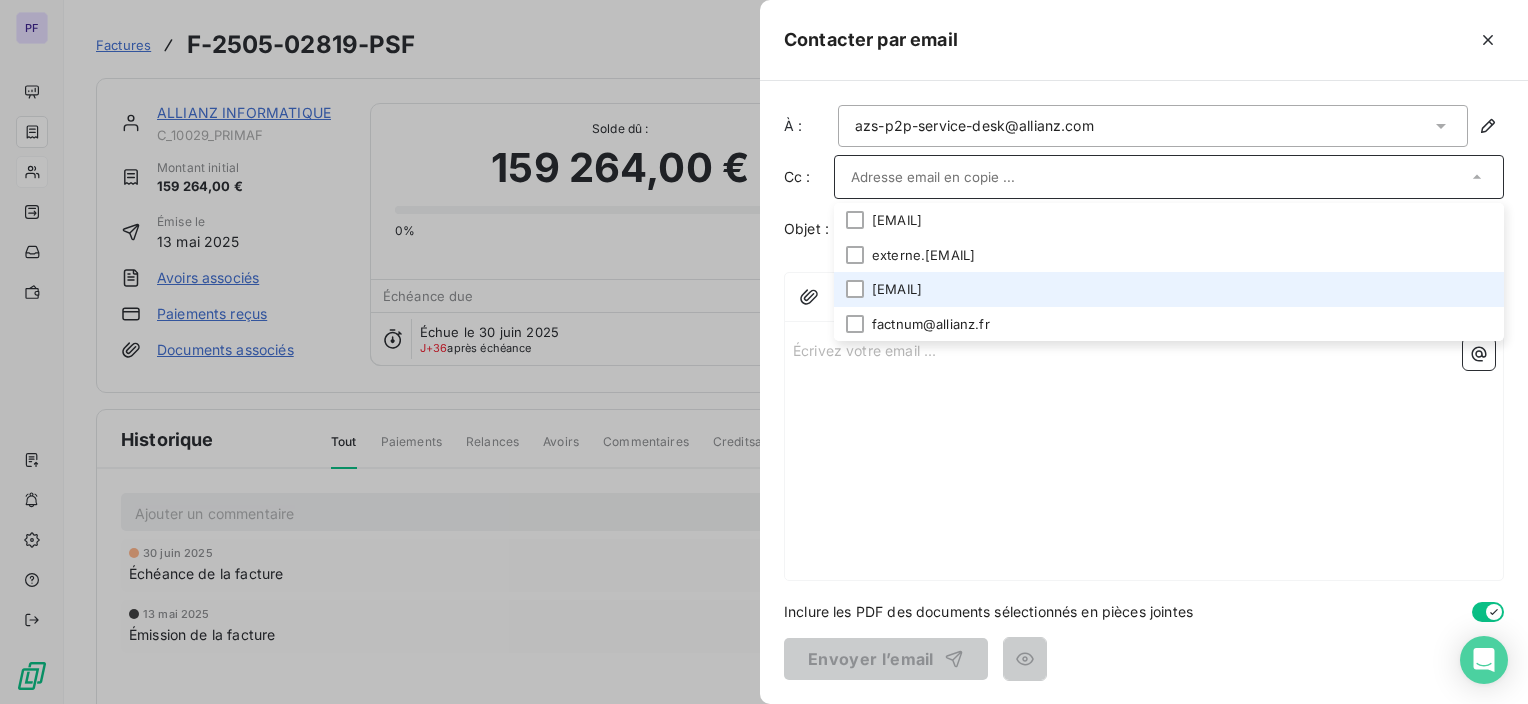 click on "[EMAIL]" at bounding box center [1169, 289] 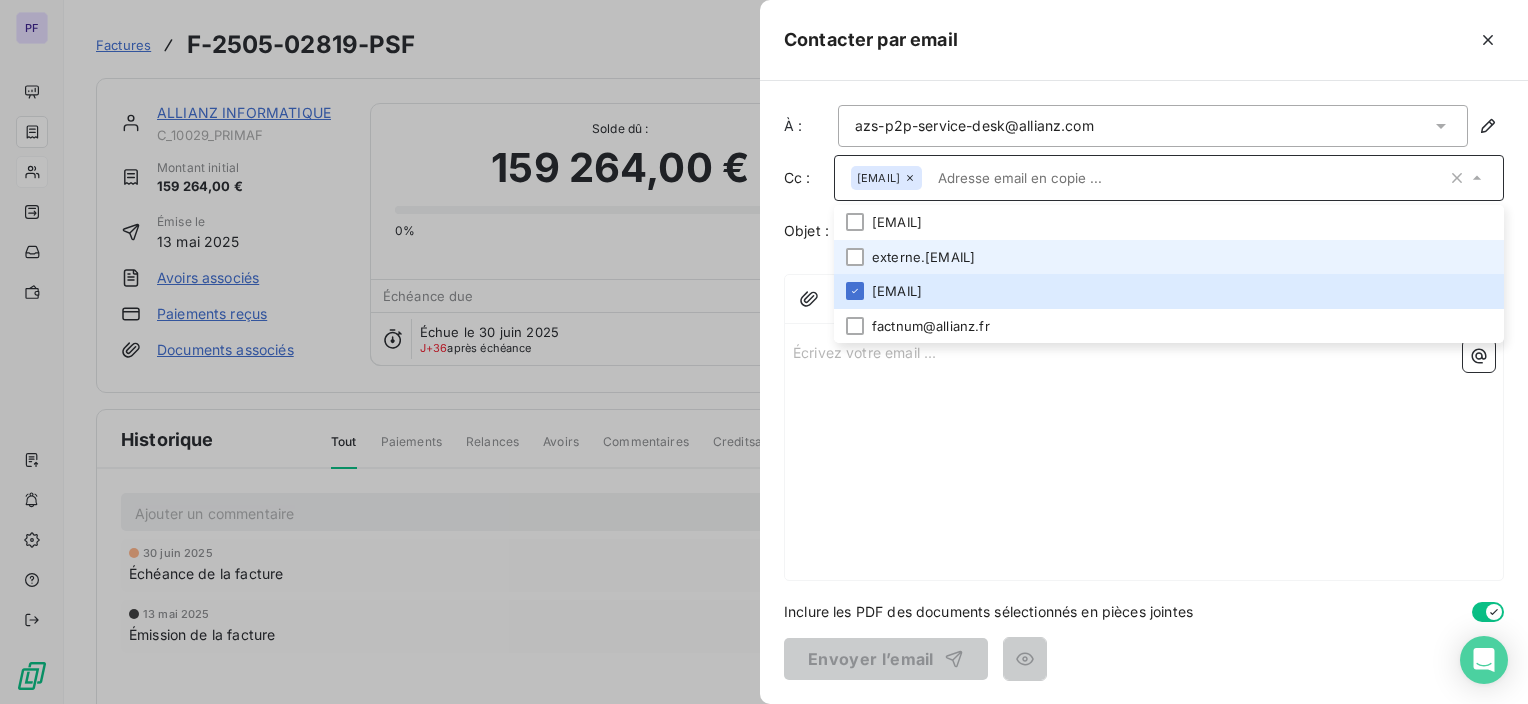 click on "externe.[EMAIL]" at bounding box center [1169, 257] 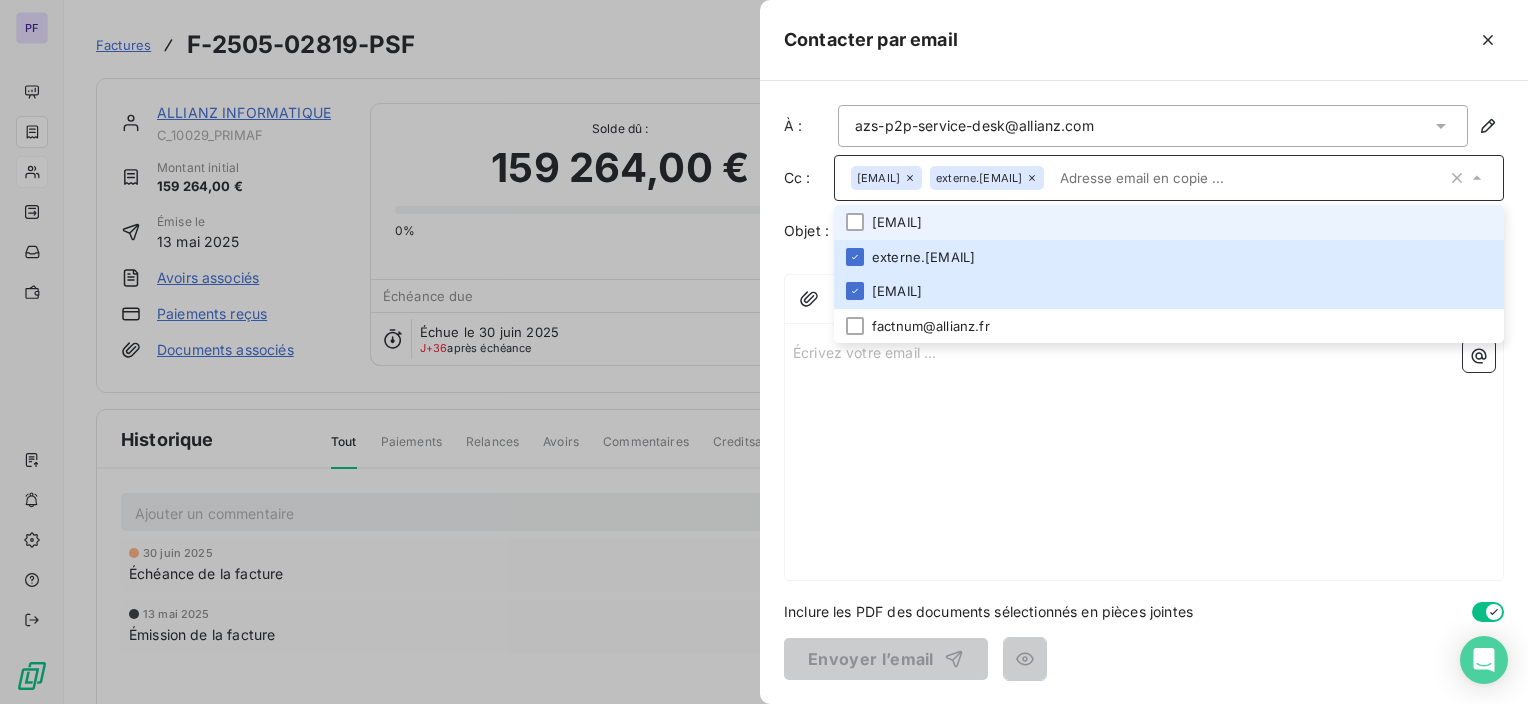 click on "[EMAIL]" at bounding box center [1169, 222] 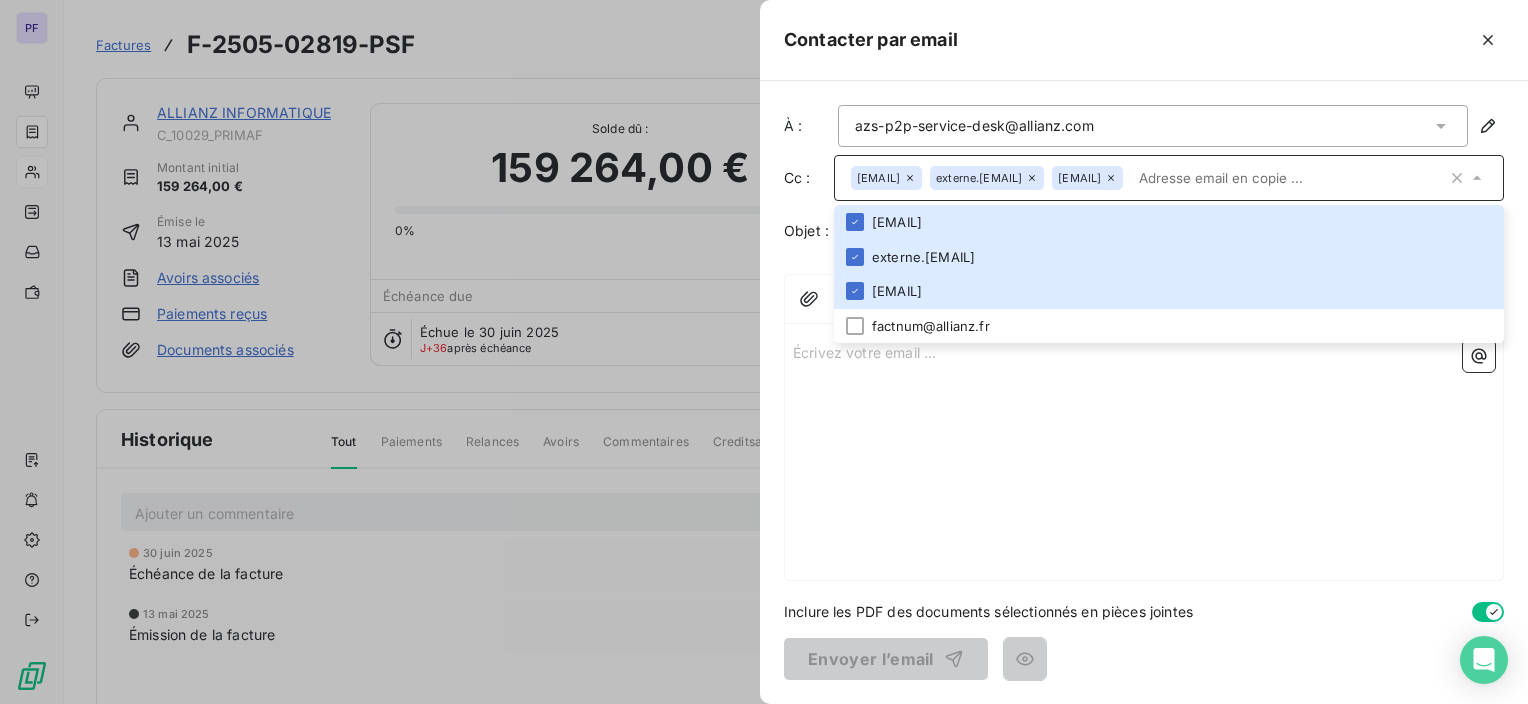 click on "Écrivez votre email ... ﻿" at bounding box center [1144, 456] 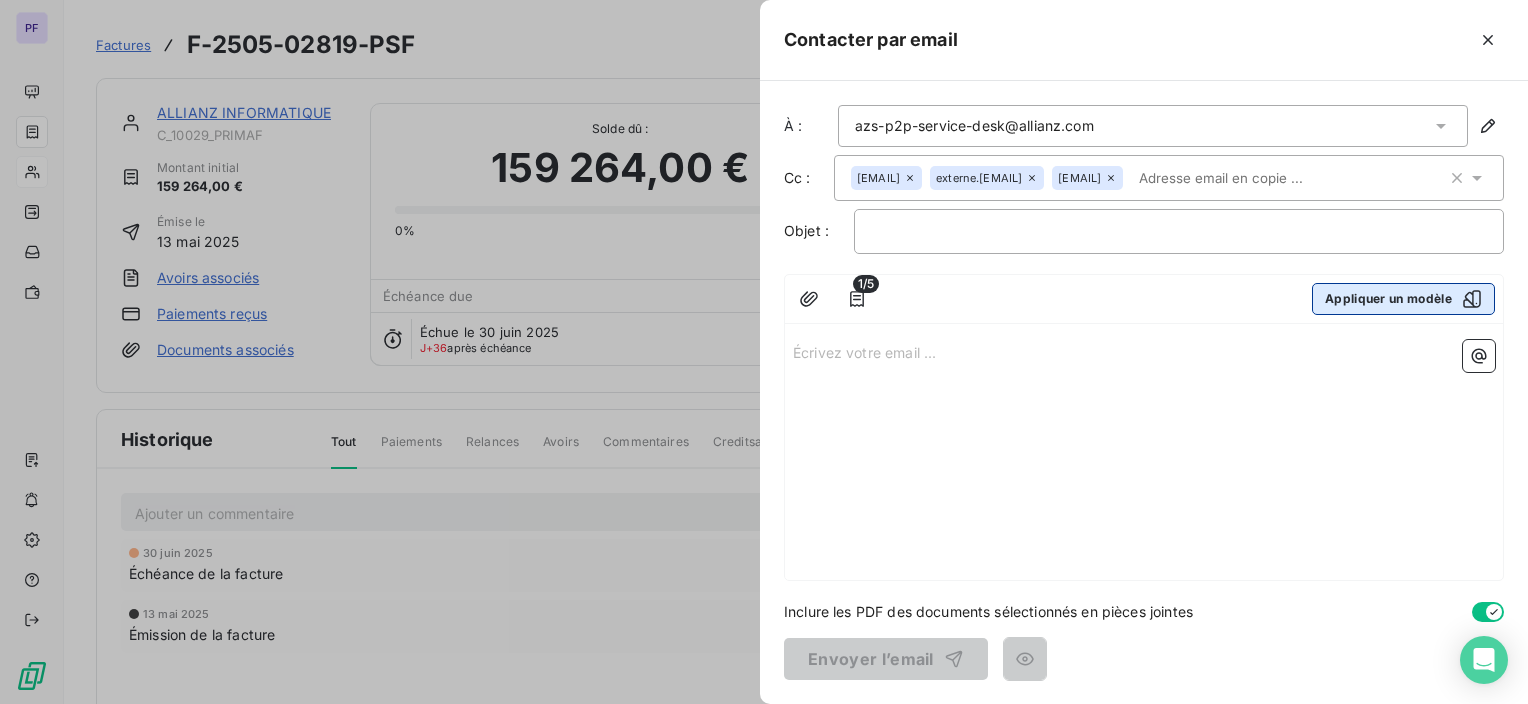 click at bounding box center [1467, 299] 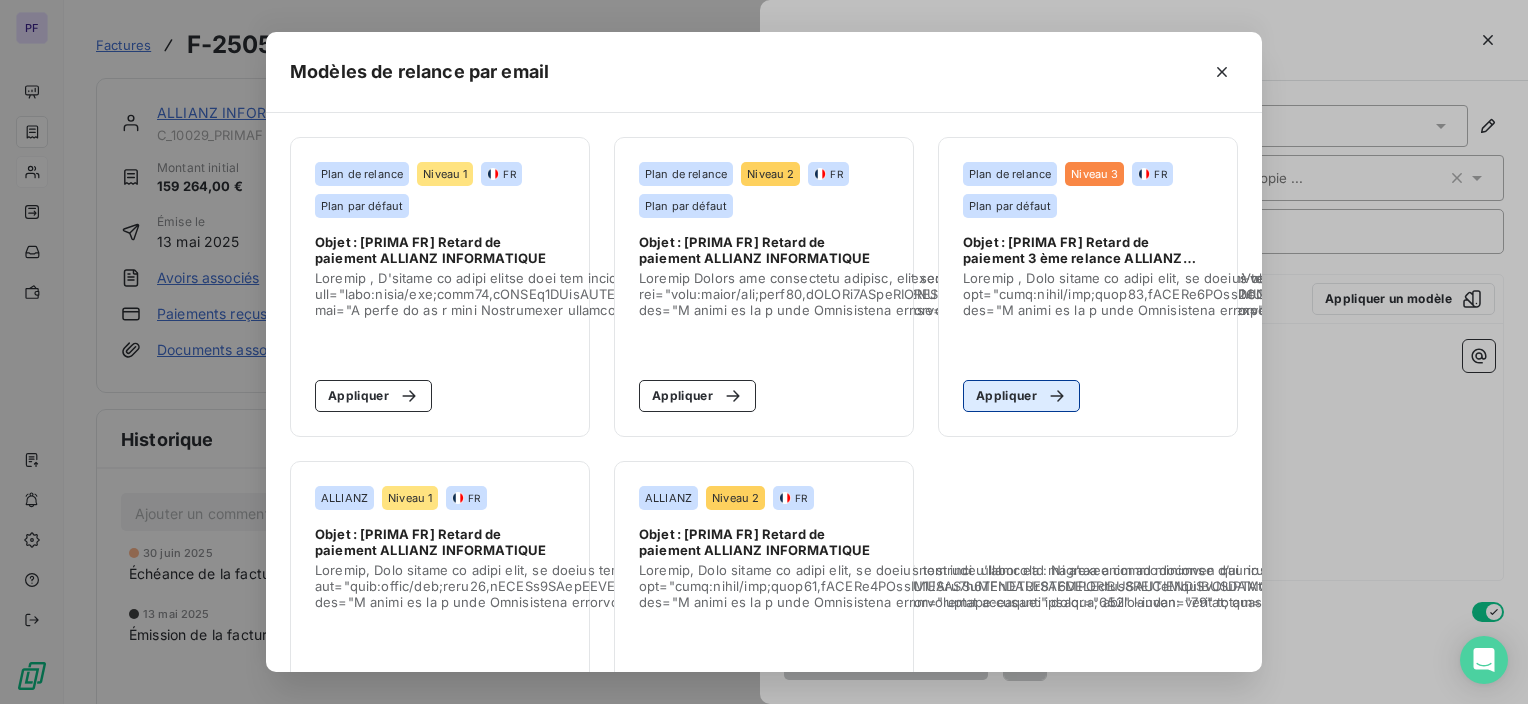 click on "Appliquer" at bounding box center [1021, 396] 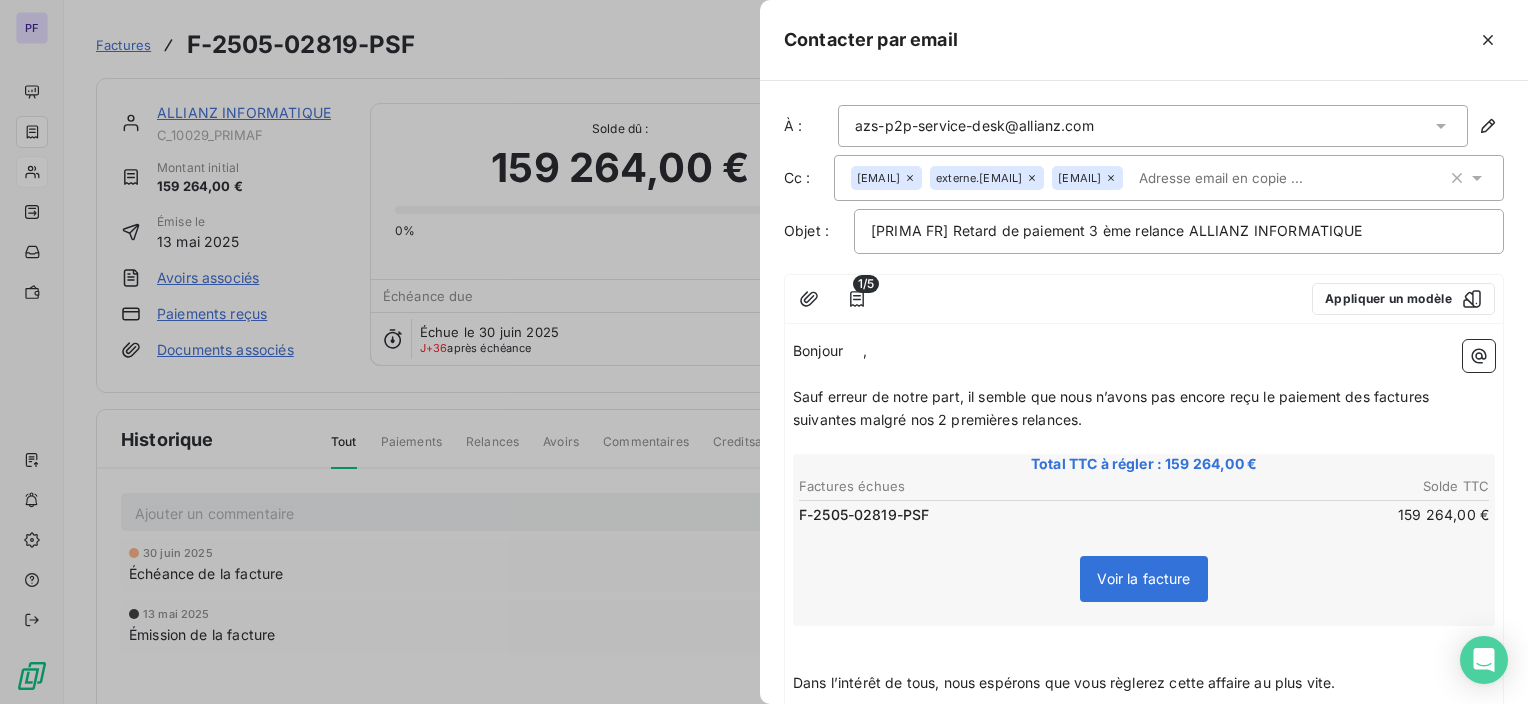 click on "Sauf erreur de notre part, il semble que nous n’avons pas encore reçu le paiement des factures suivantes malgré nos 2 premières relances." at bounding box center (1144, 409) 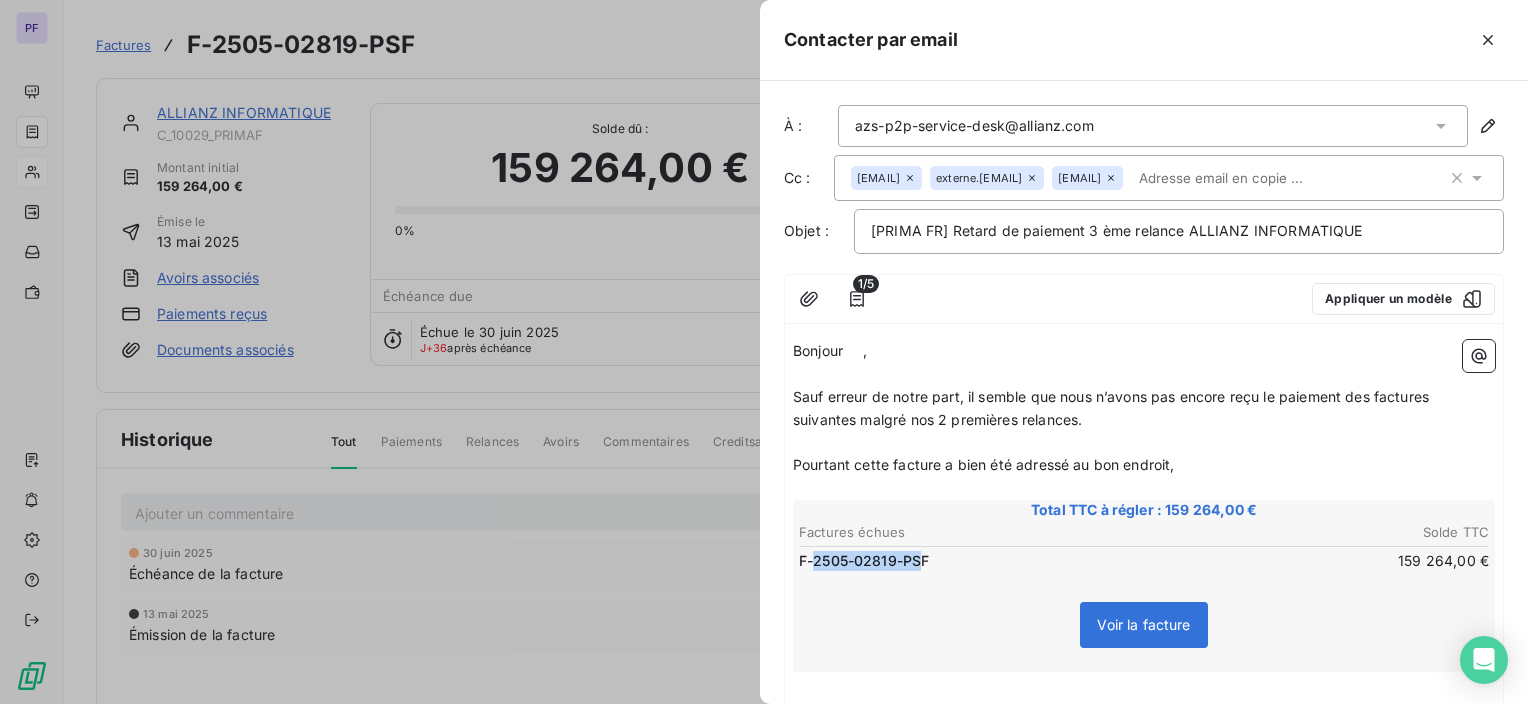 drag, startPoint x: 925, startPoint y: 589, endPoint x: 811, endPoint y: 581, distance: 114.28036 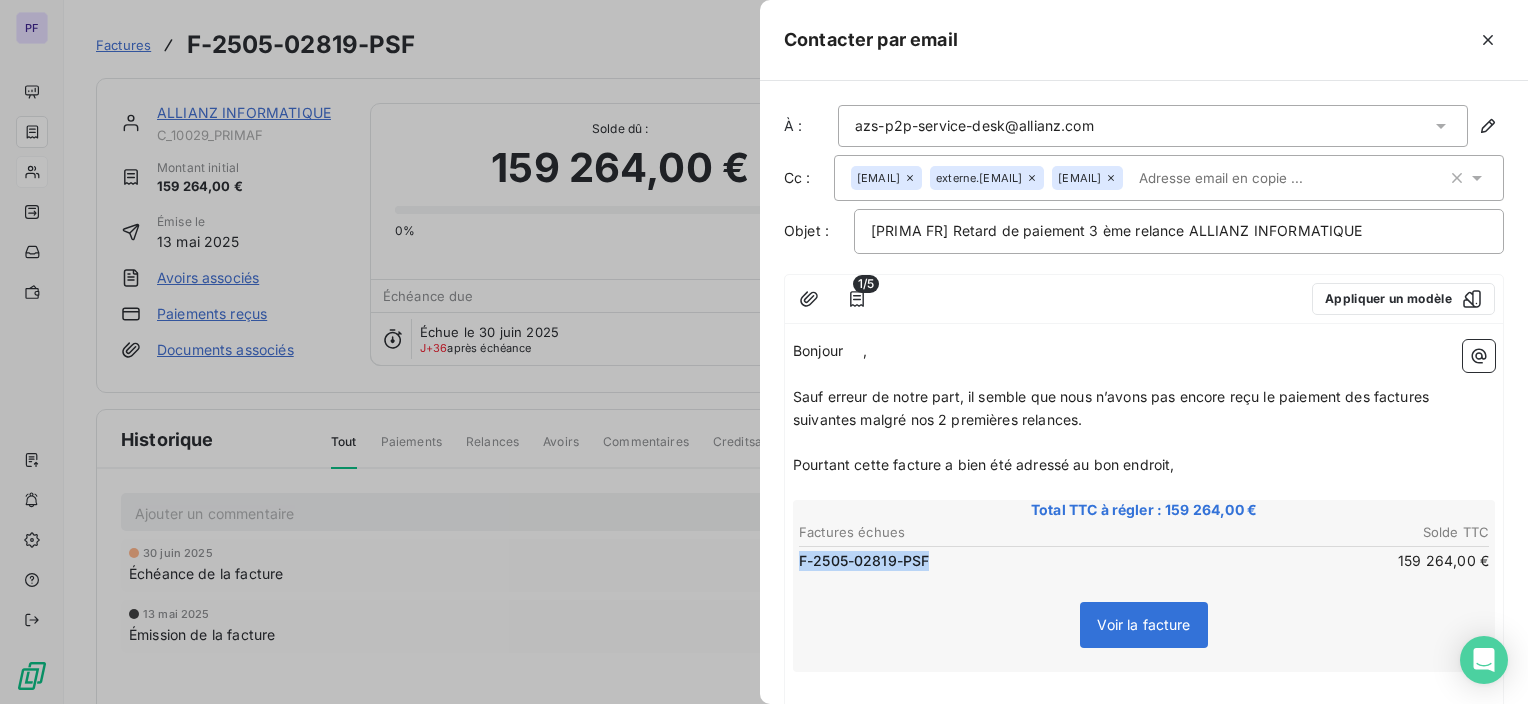 drag, startPoint x: 797, startPoint y: 590, endPoint x: 935, endPoint y: 588, distance: 138.0145 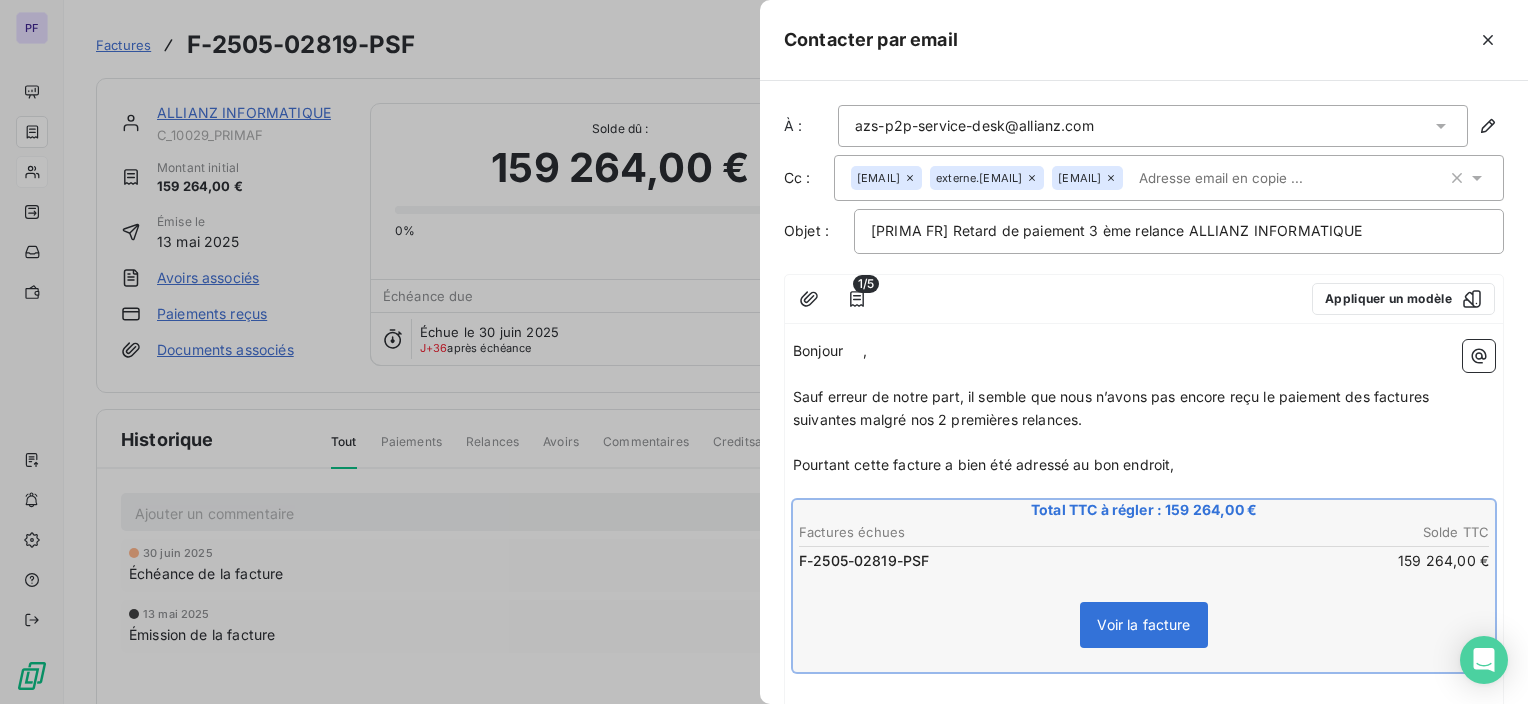 click on "Pourtant cette facture a bien été adressé au bon endroit," at bounding box center (1144, 465) 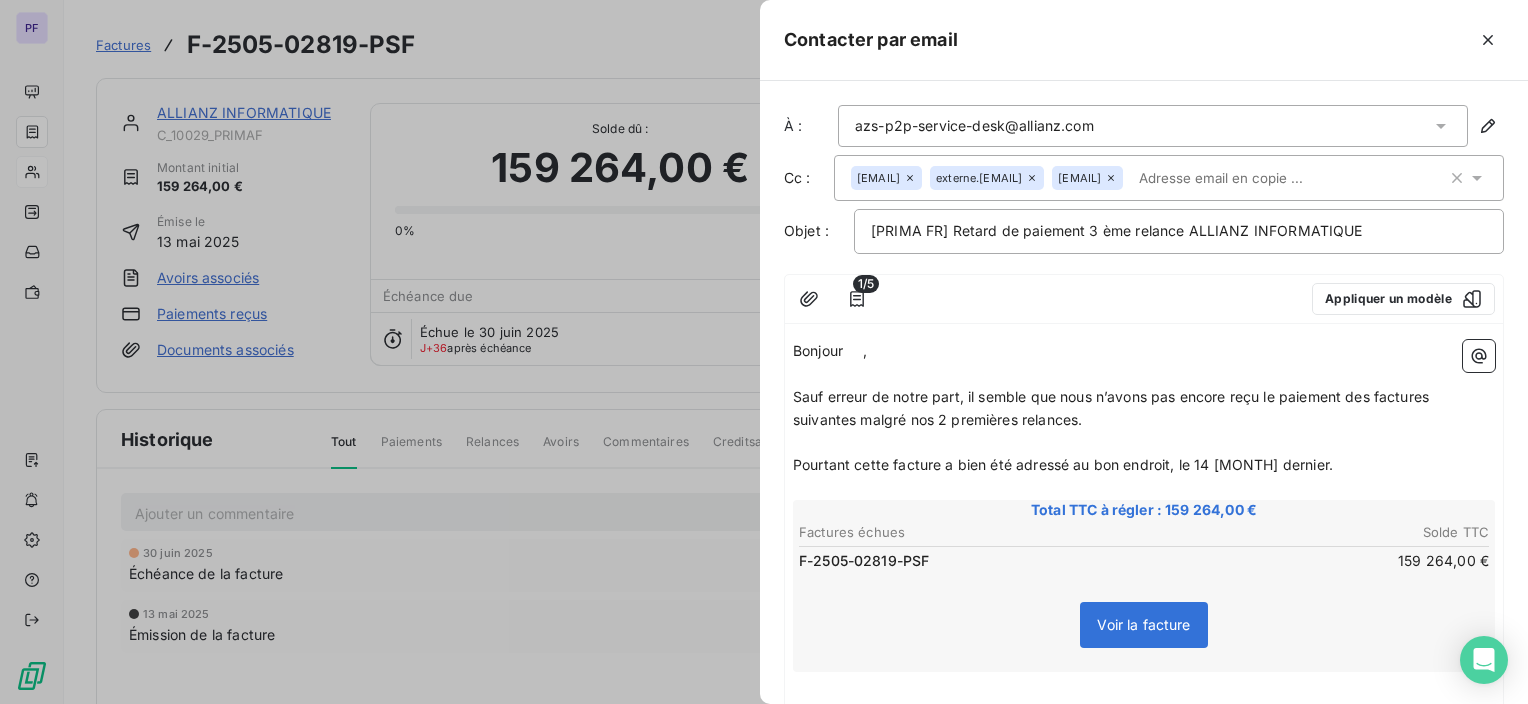 click at bounding box center (1246, 178) 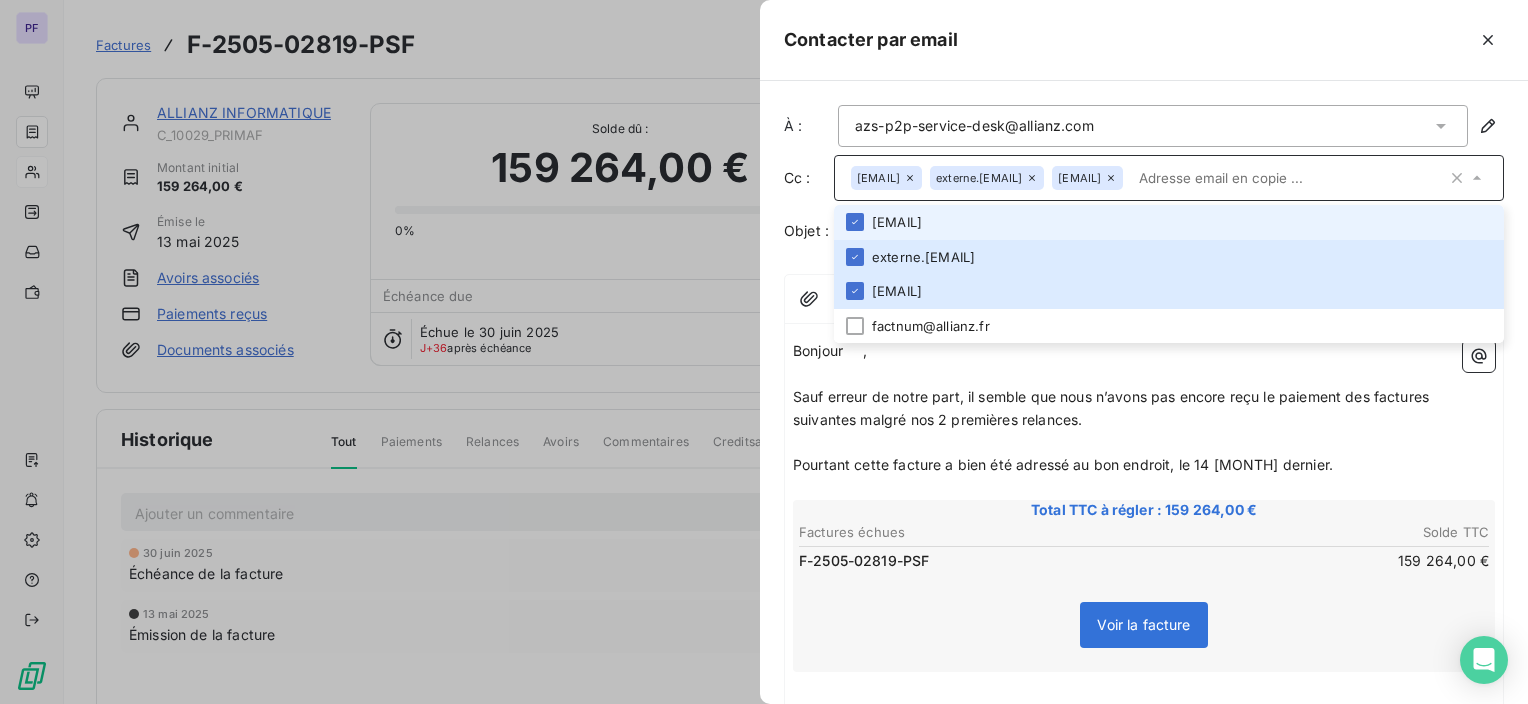 paste on "[EMAIL]" 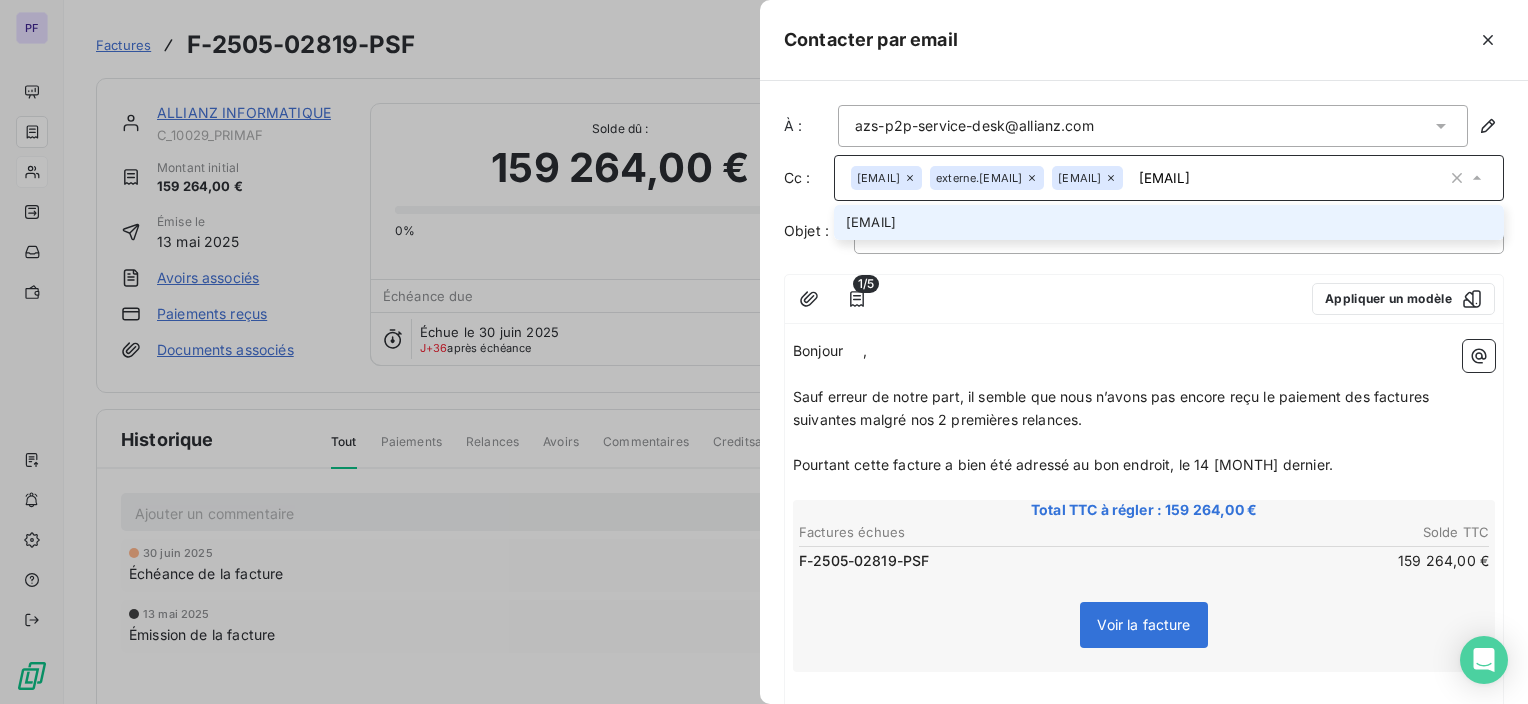 type on "[EMAIL]" 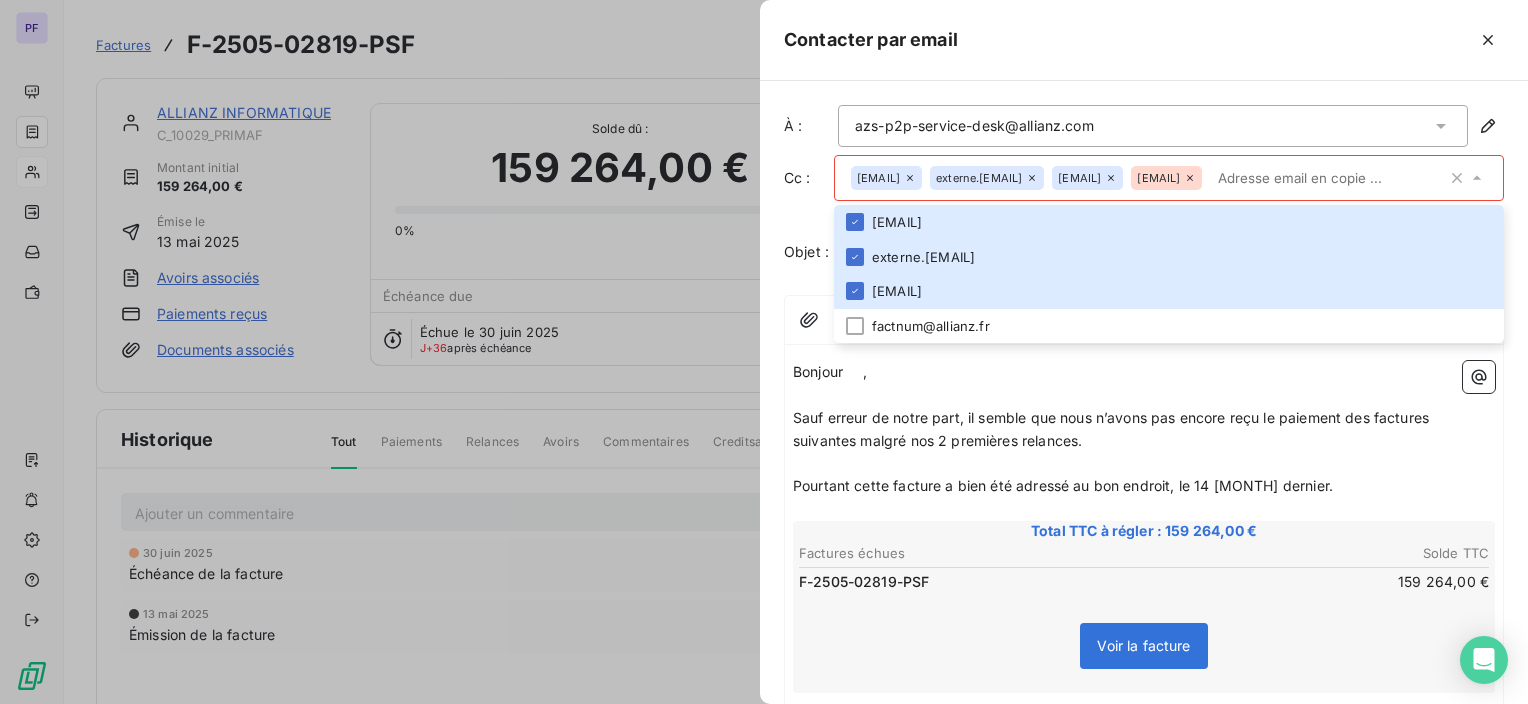 click on "﻿" at bounding box center (1144, 395) 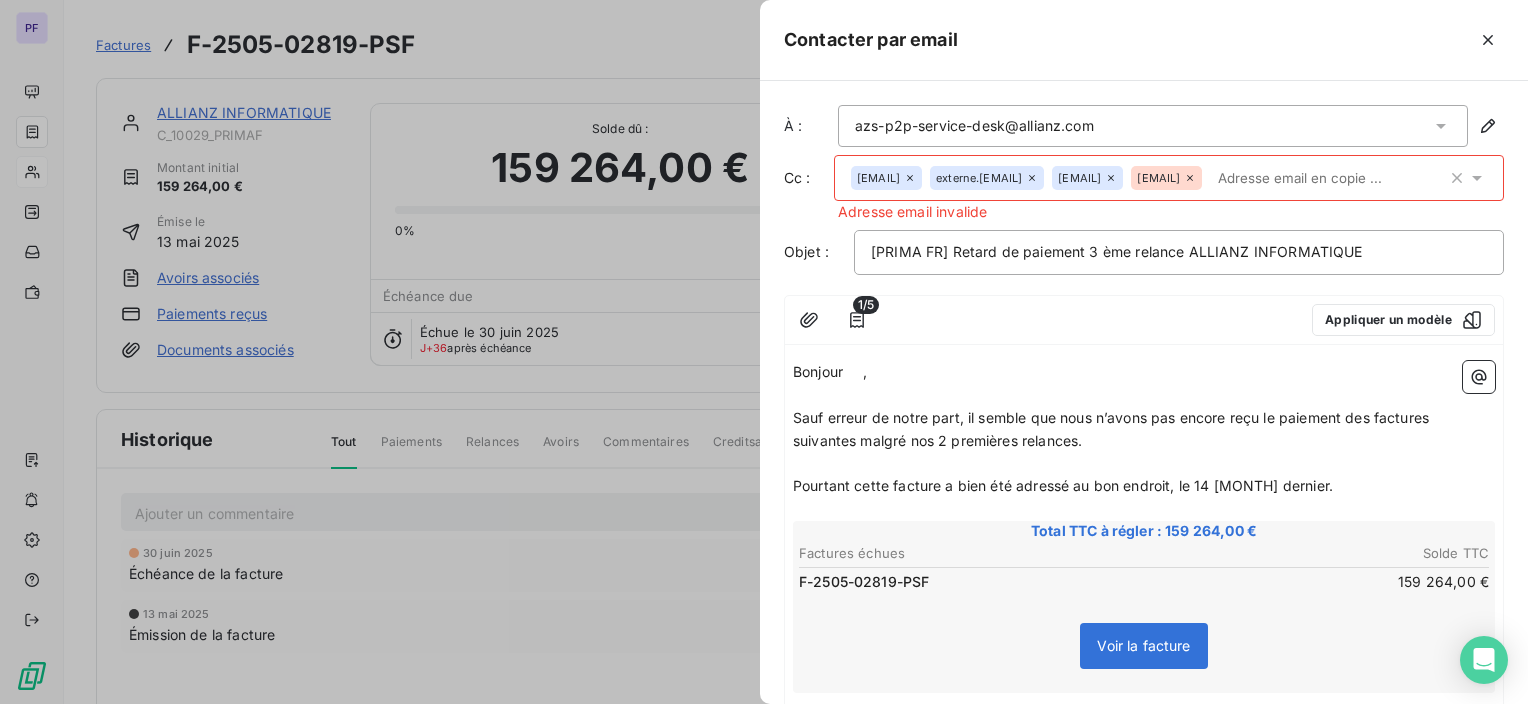 click on "[EMAIL]" at bounding box center [1158, 178] 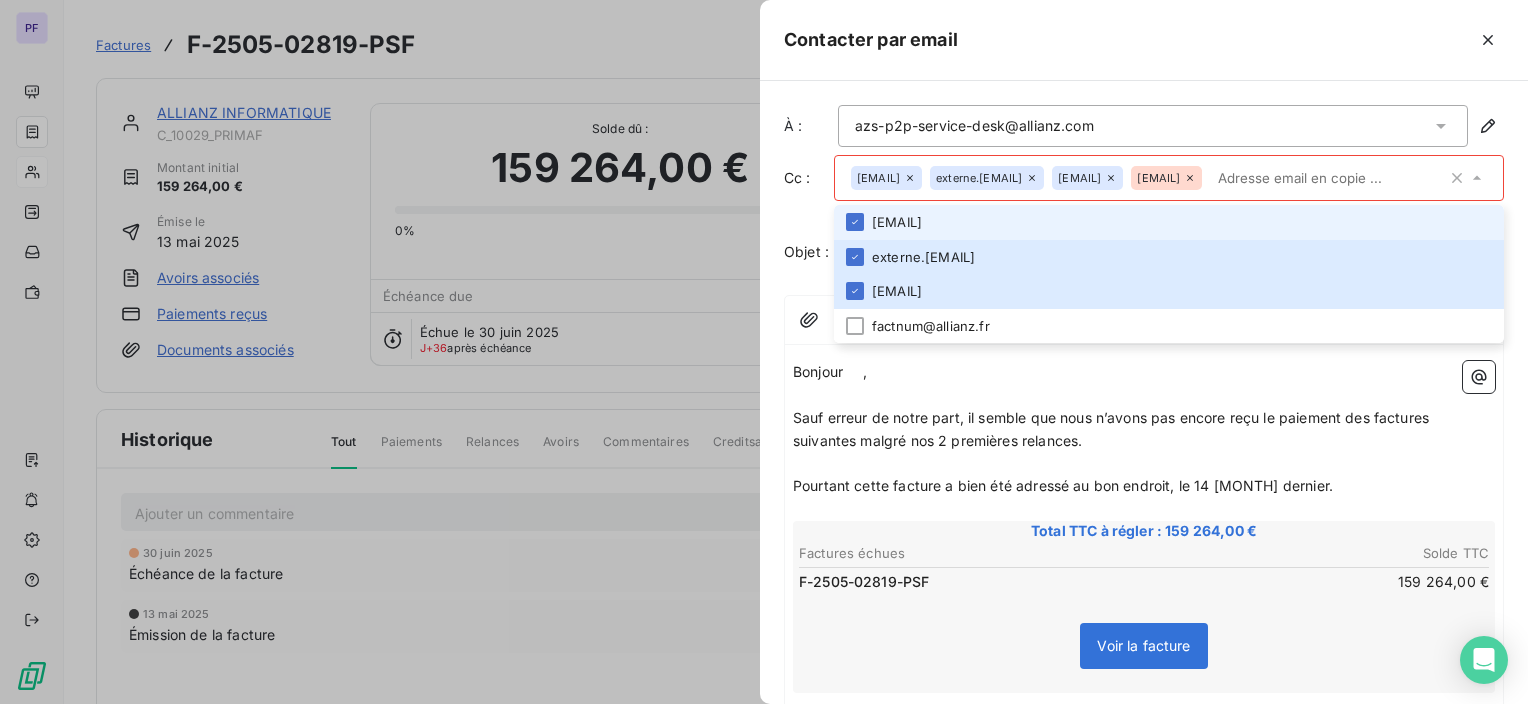 click on "[EMAIL]" at bounding box center [1158, 178] 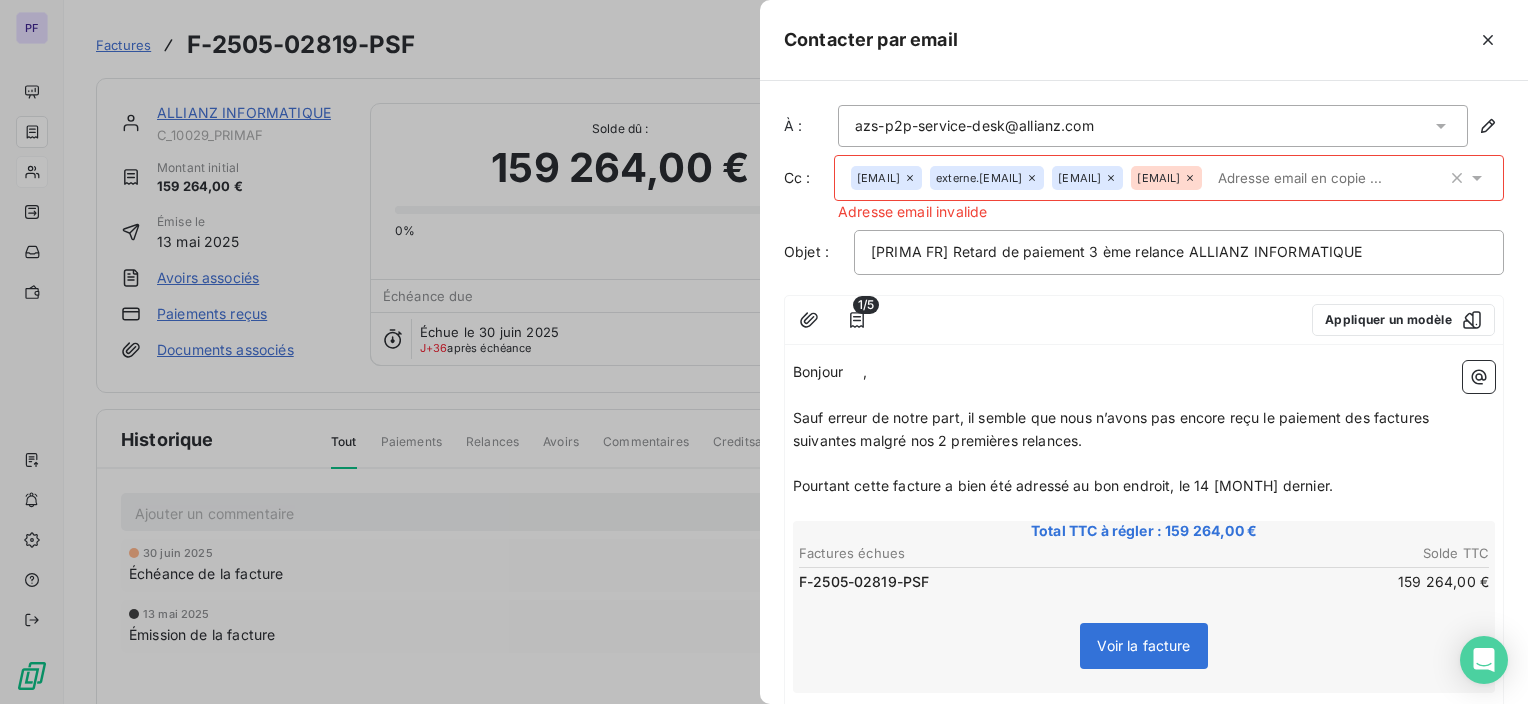 click 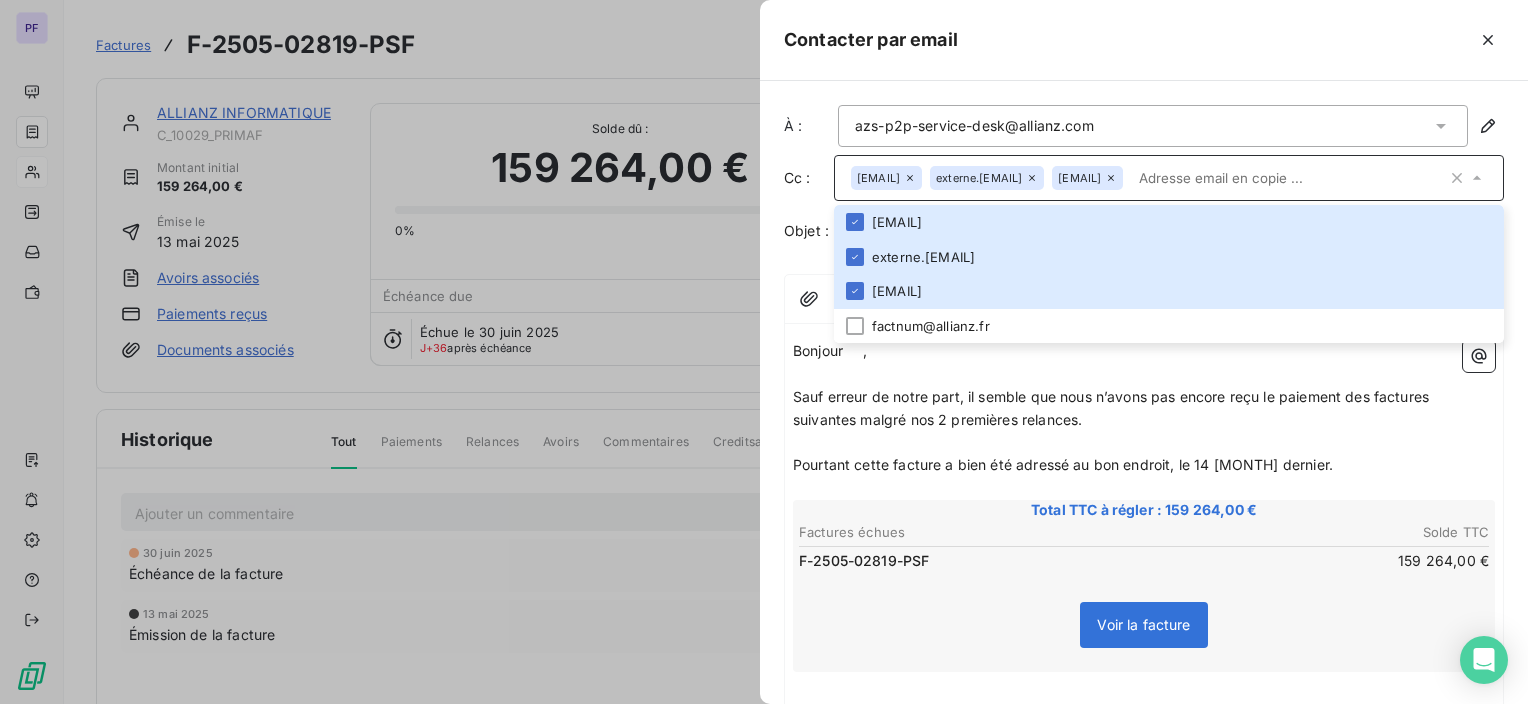 click at bounding box center (1289, 178) 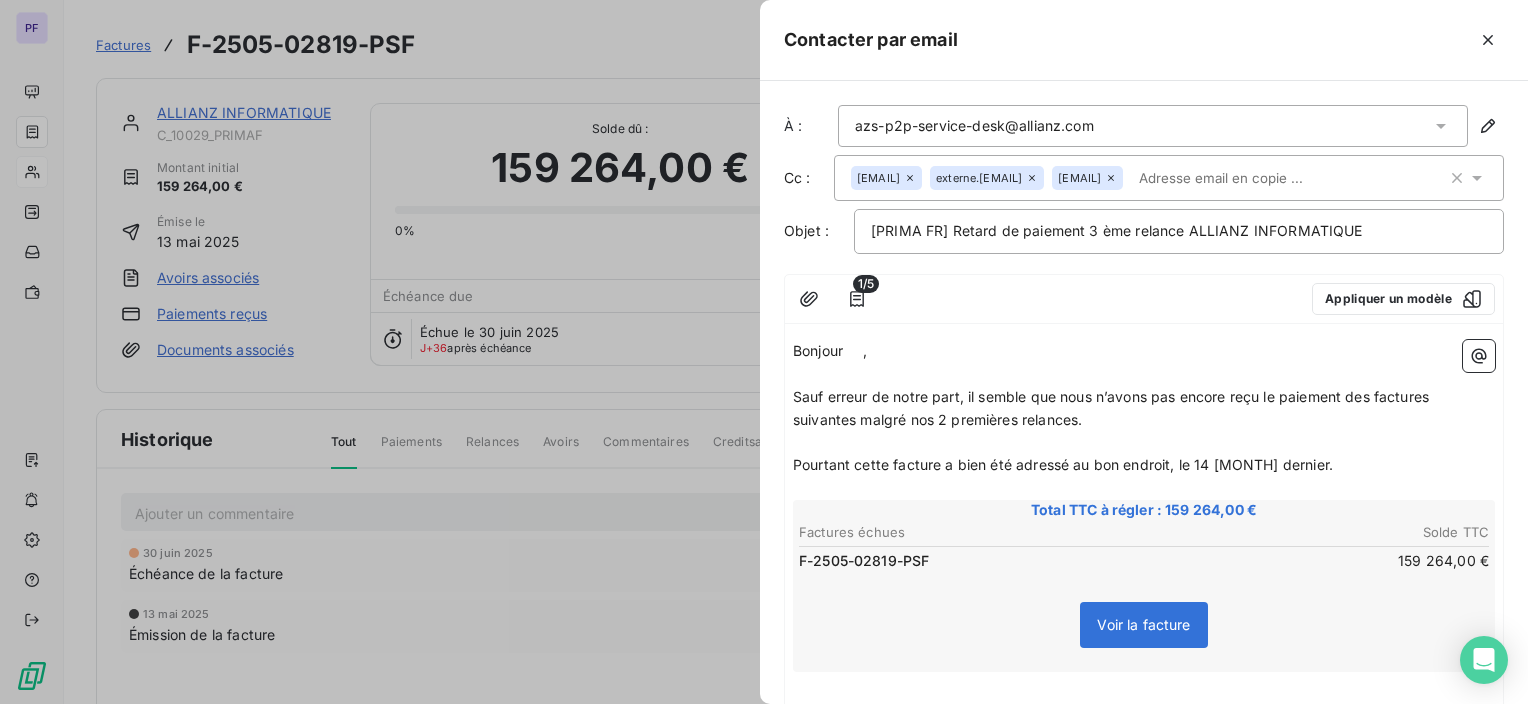paste on "[EMAIL]" 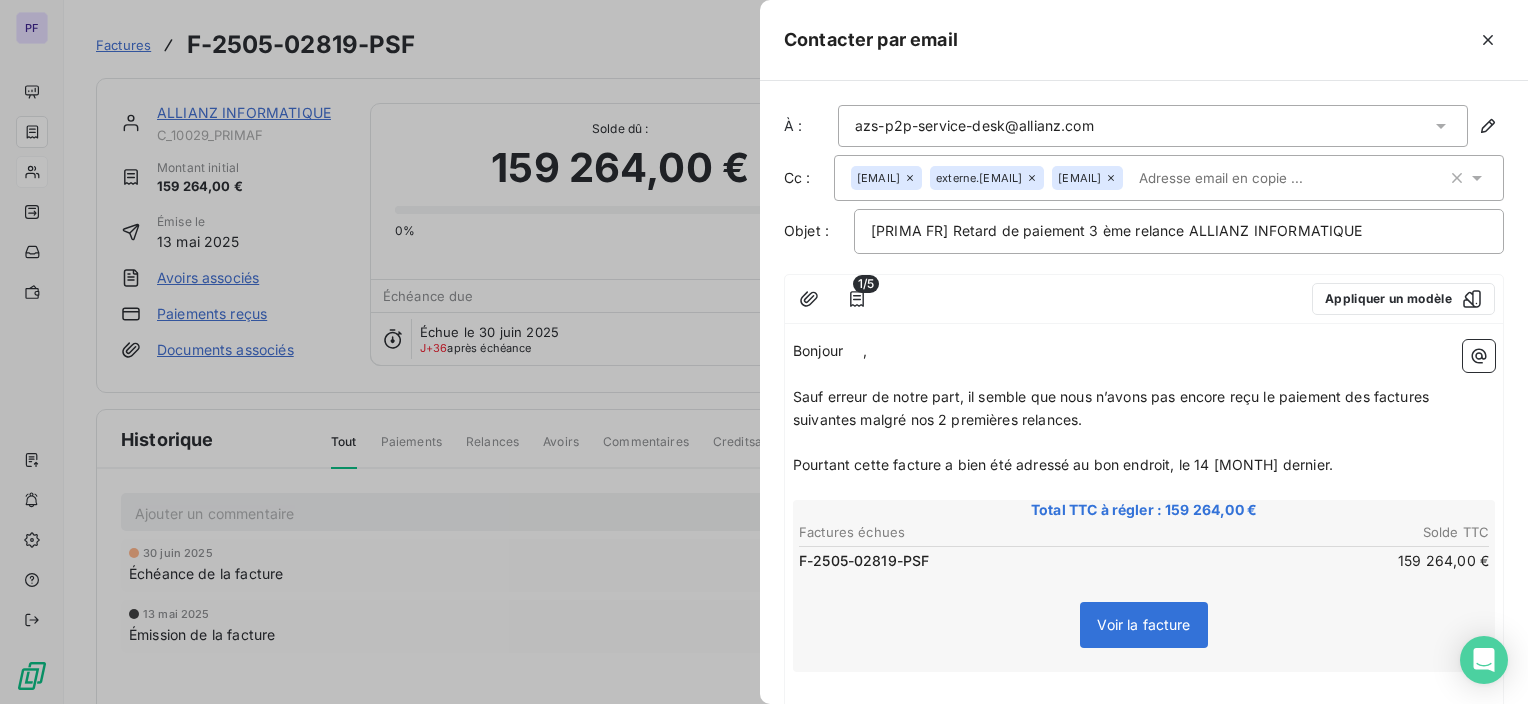 type on "[EMAIL]" 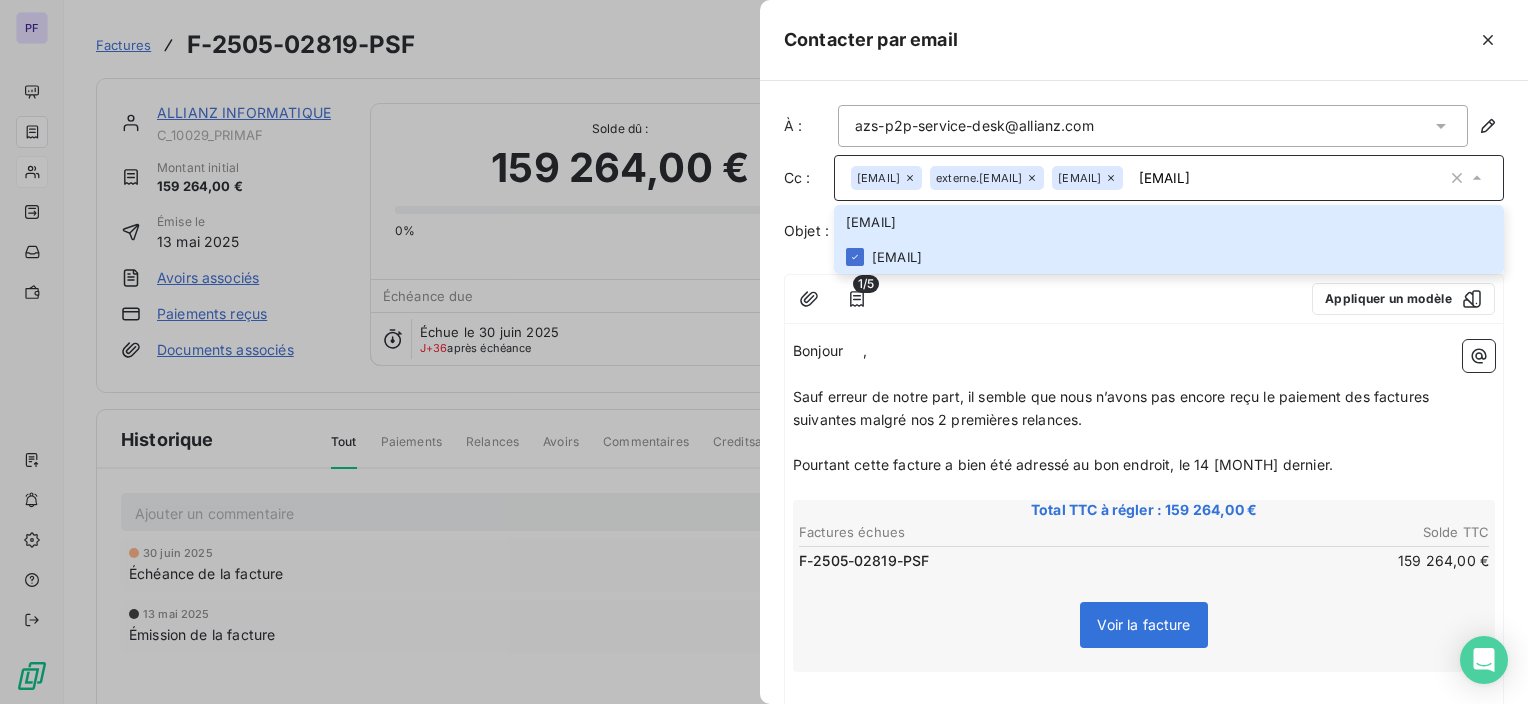drag, startPoint x: 1337, startPoint y: 212, endPoint x: 1127, endPoint y: 209, distance: 210.02142 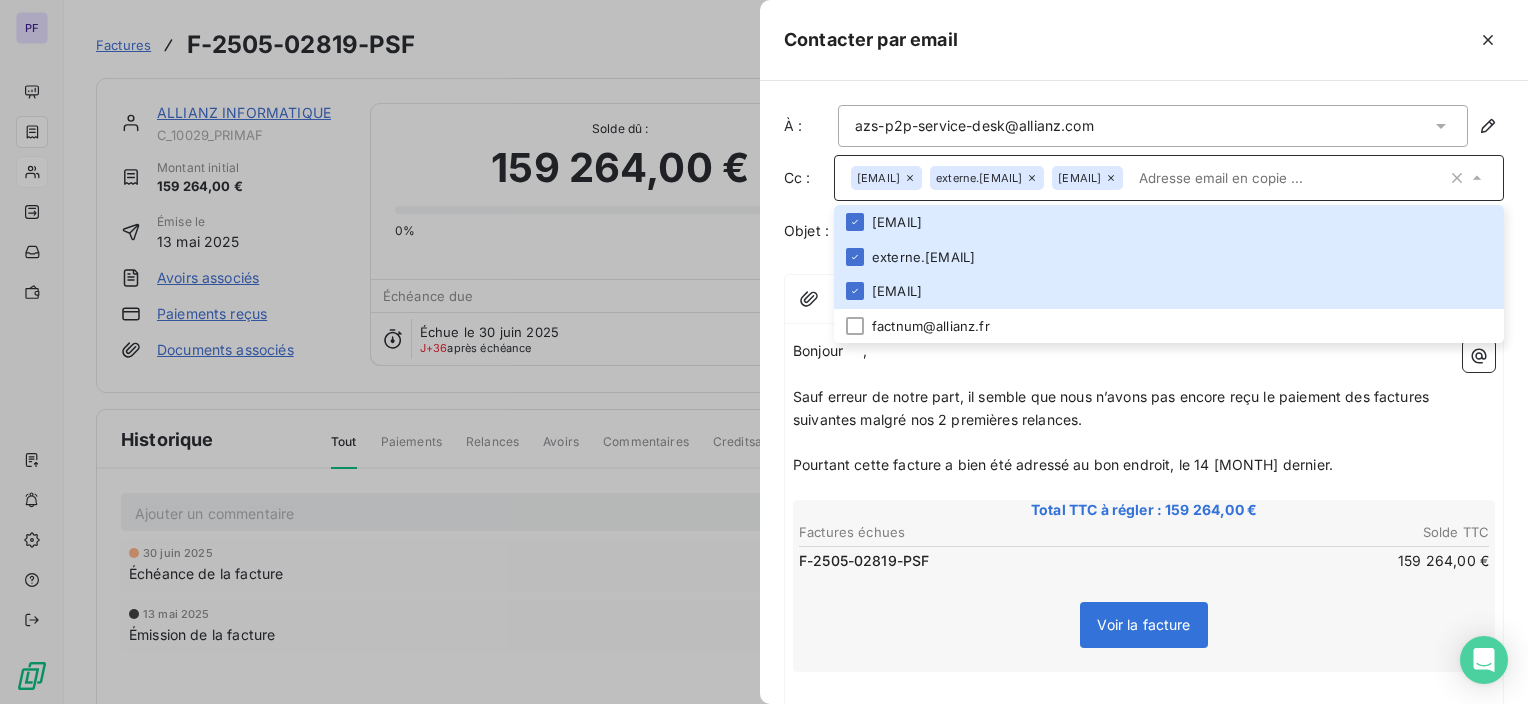 click on "Sauf erreur de notre part, il semble que nous n’avons pas encore reçu le paiement des factures suivantes malgré nos 2 premières relances." at bounding box center [1113, 408] 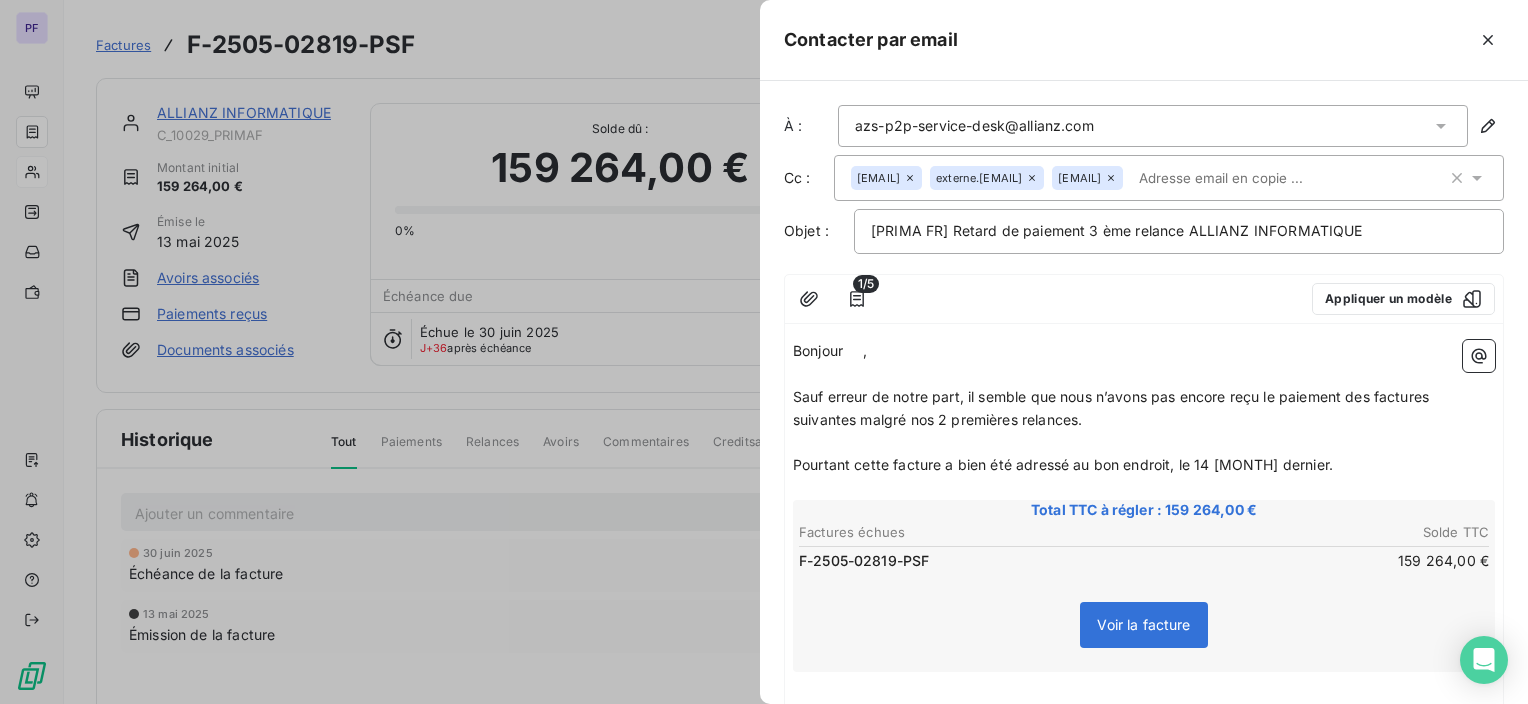 click on "Bonjour  ﻿   ﻿ ," at bounding box center [1144, 351] 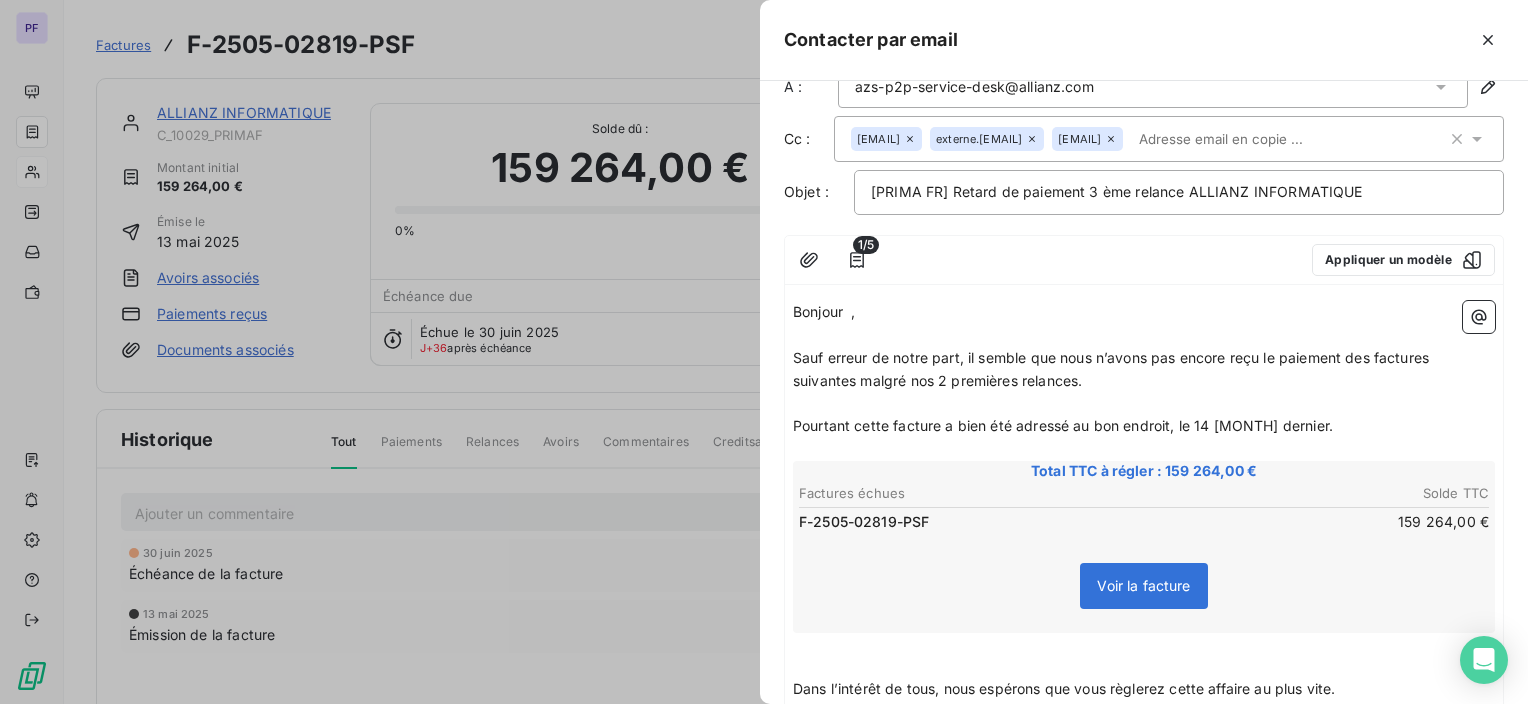 scroll, scrollTop: 0, scrollLeft: 0, axis: both 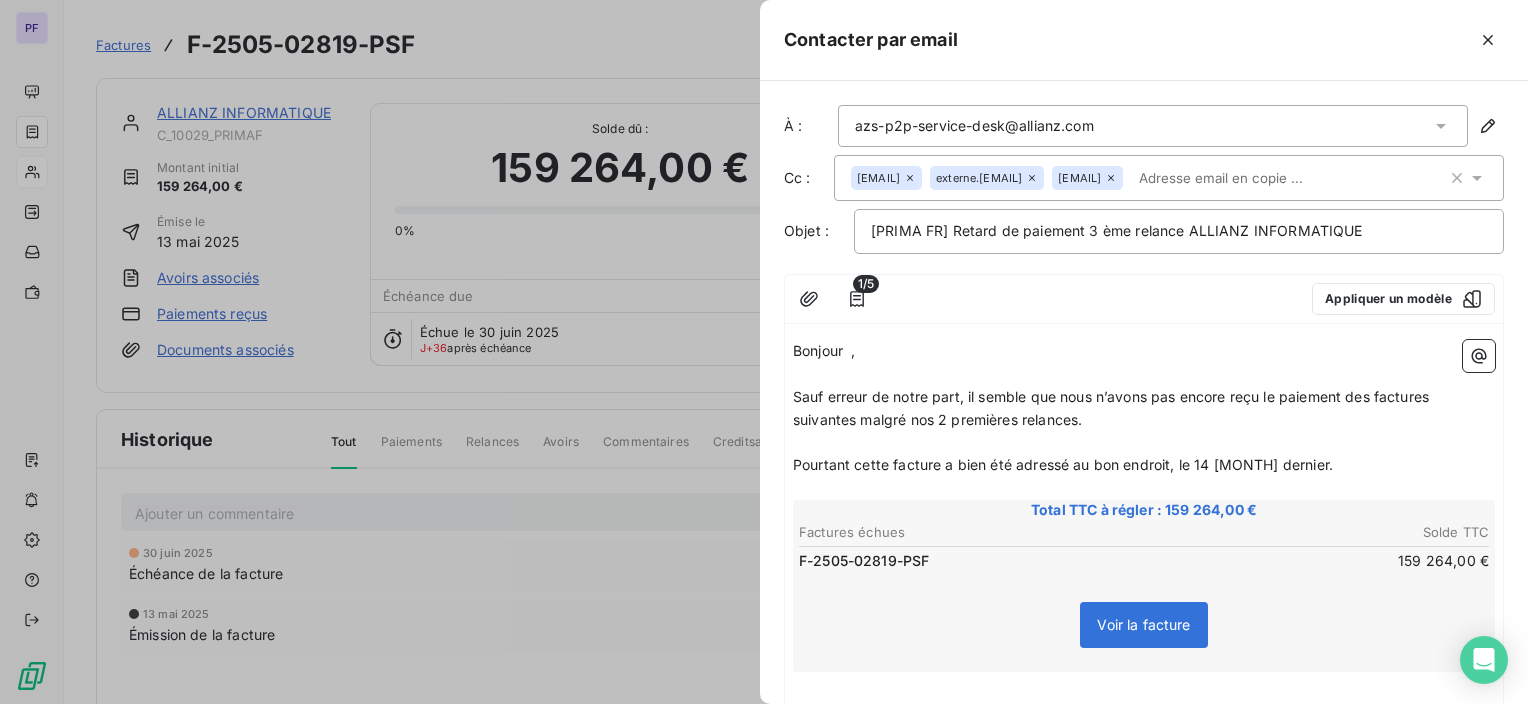 click at bounding box center [1246, 178] 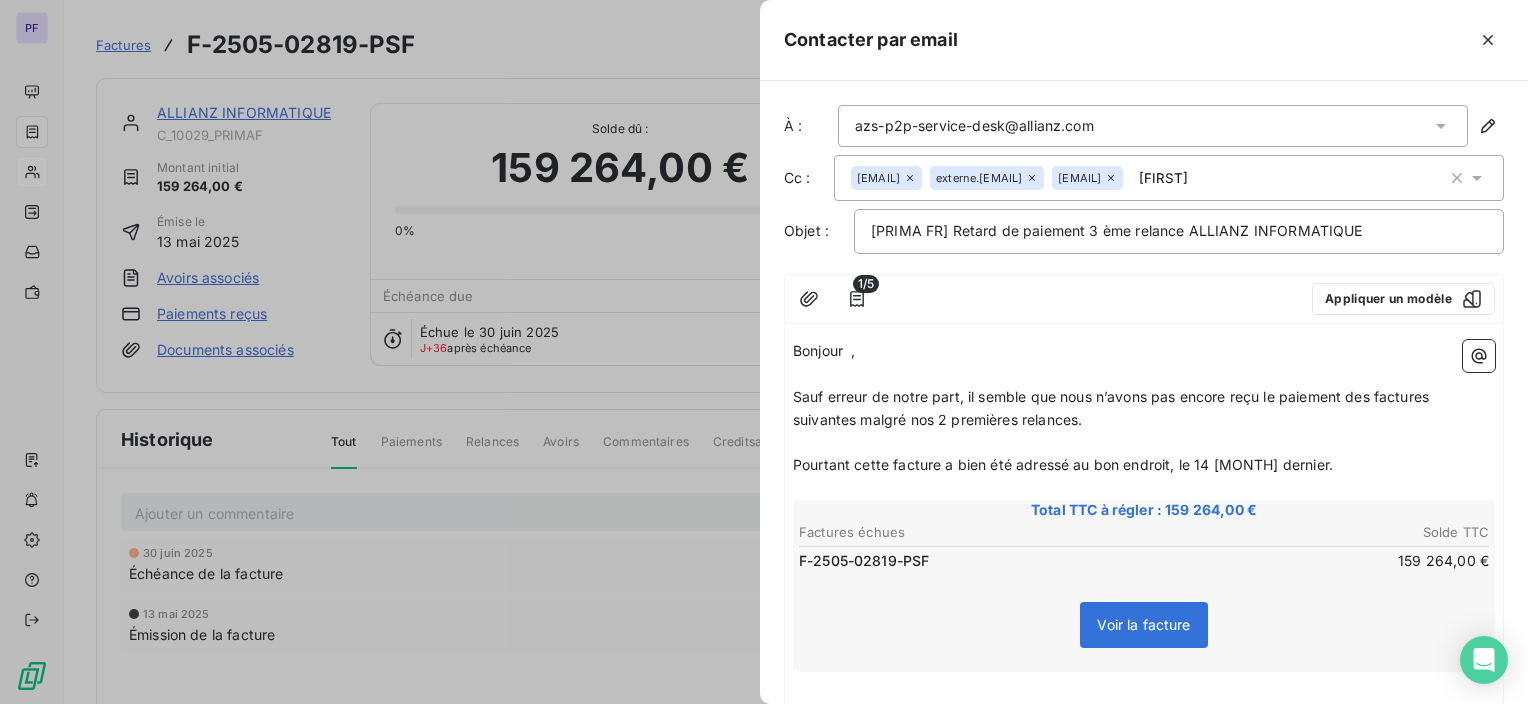 click on "[FIRST]" at bounding box center (1246, 178) 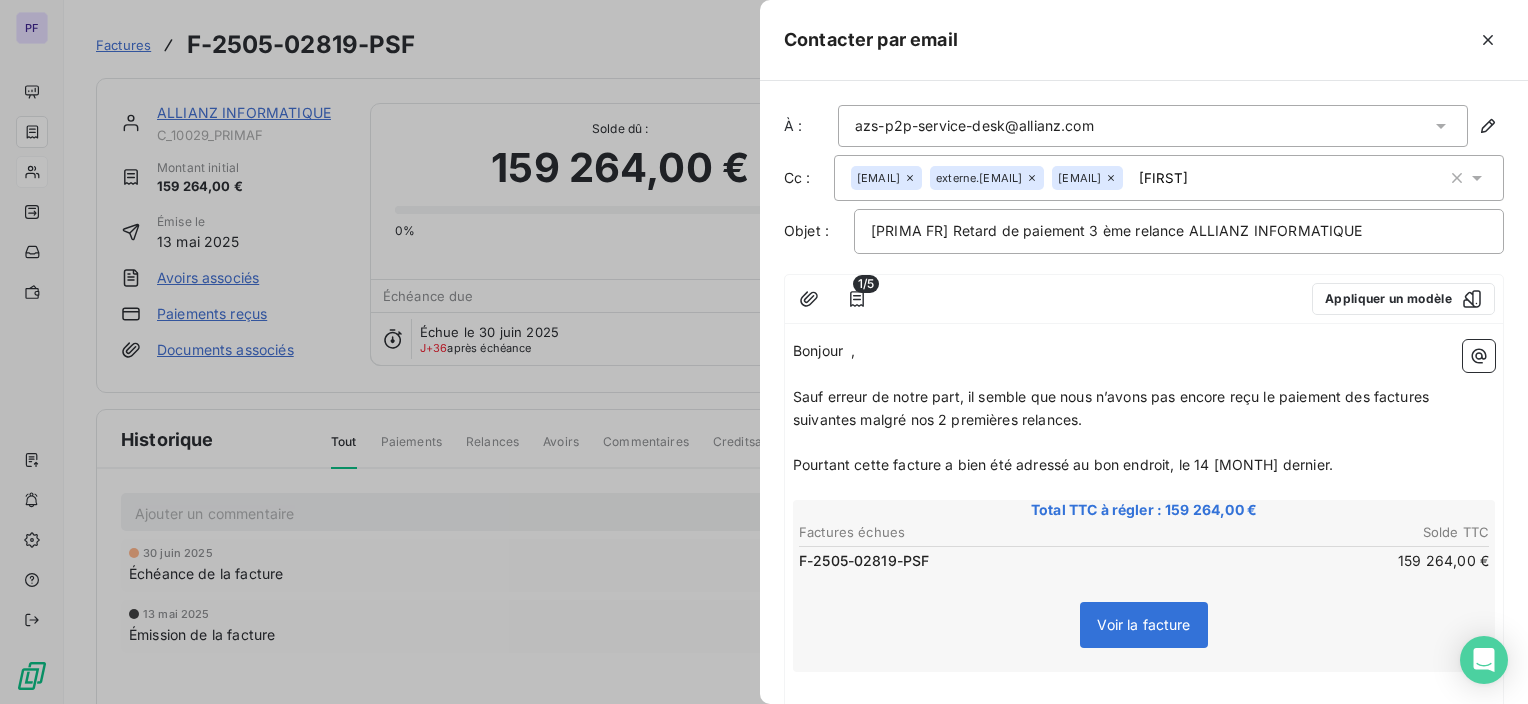 paste on "[FIRST].[EMAIL]" 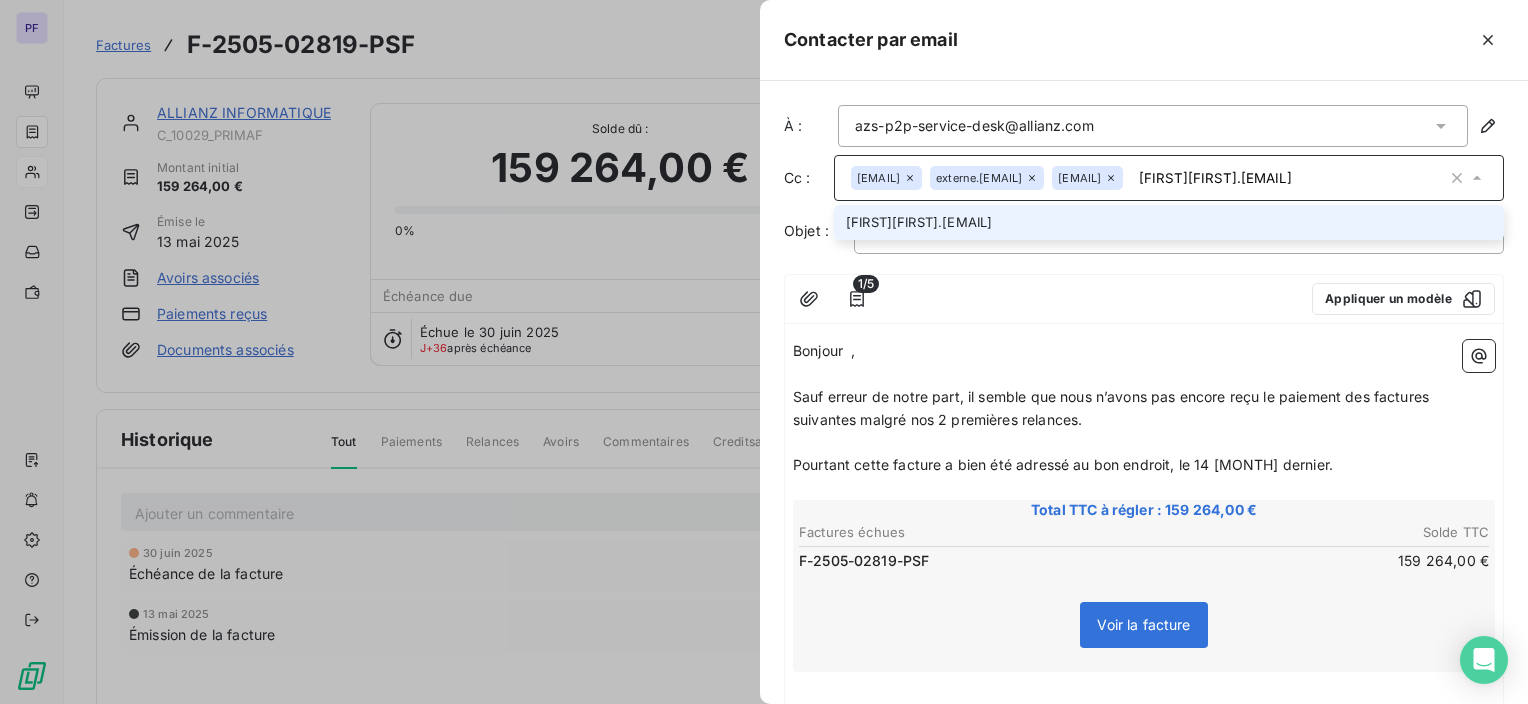 type on "[FIRST][FIRST].[EMAIL]" 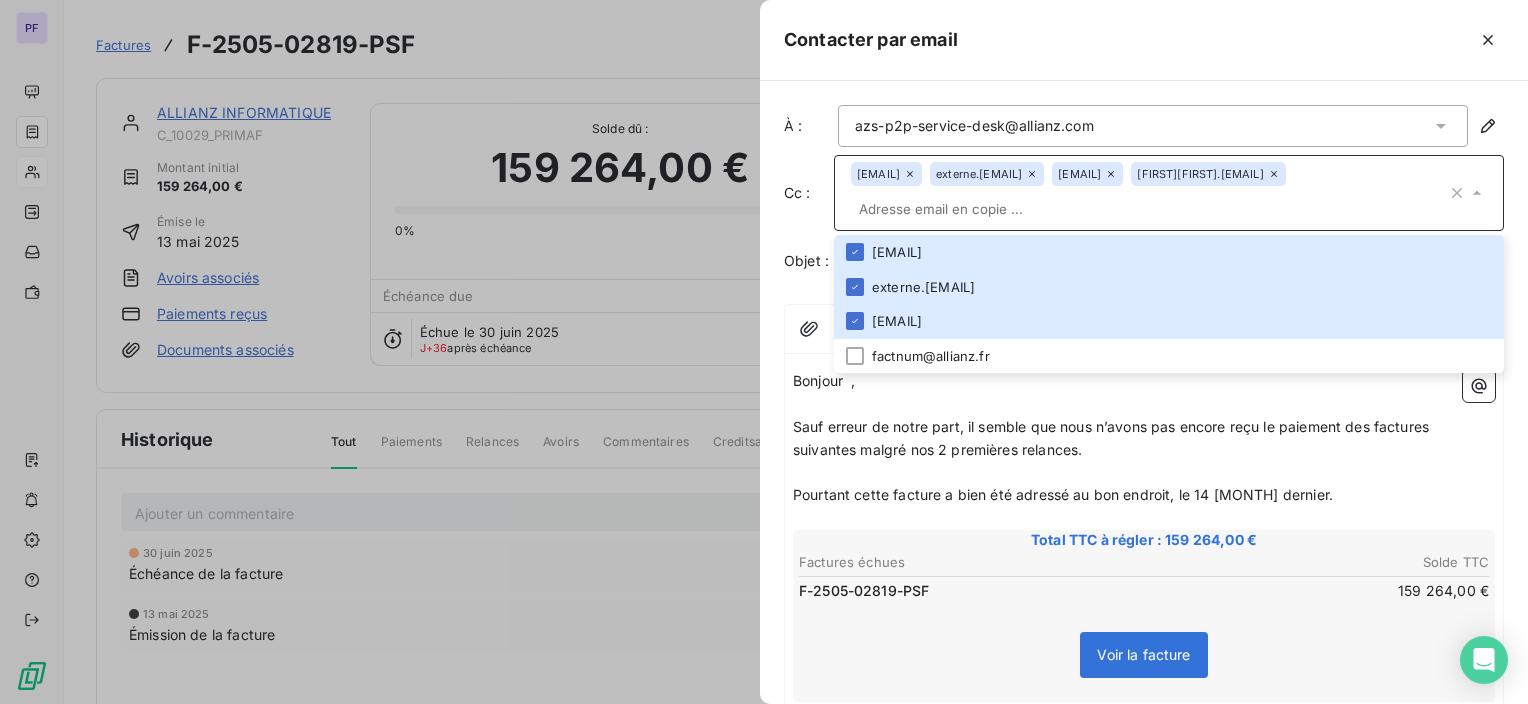 click on "﻿" at bounding box center (1144, 472) 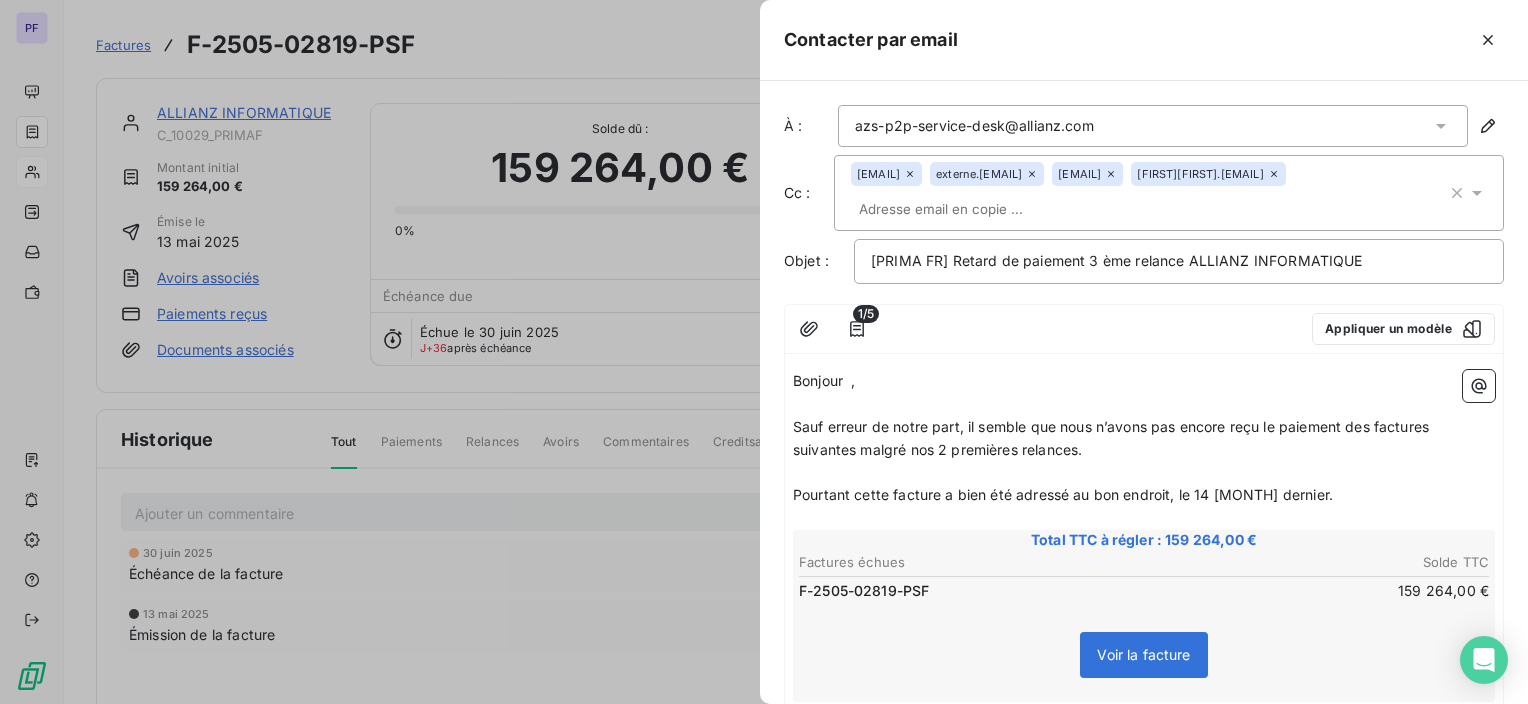 click on "Pourtant cette facture a bien été adressé au bon endroit, le 14 [MONTH] dernier." at bounding box center (1144, 495) 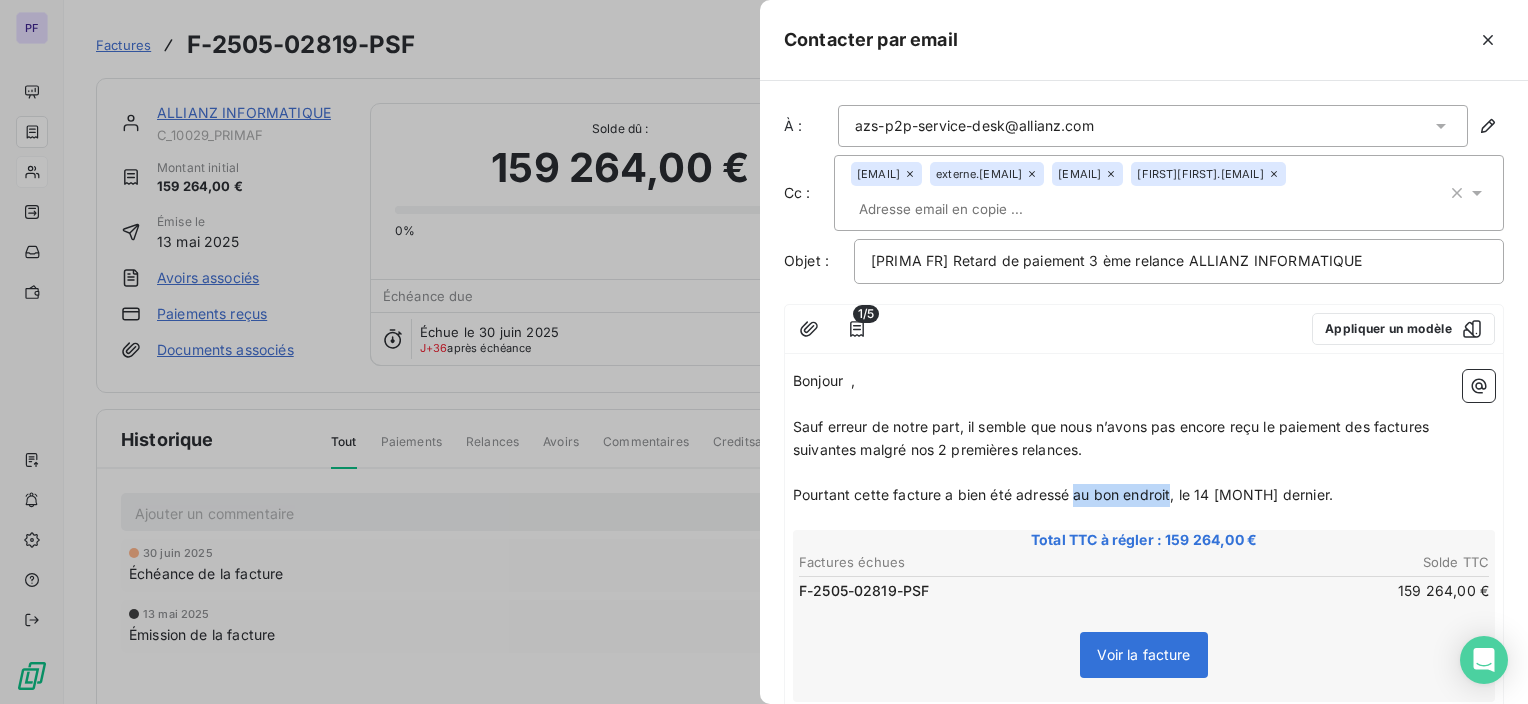 drag, startPoint x: 1170, startPoint y: 528, endPoint x: 1071, endPoint y: 521, distance: 99.24717 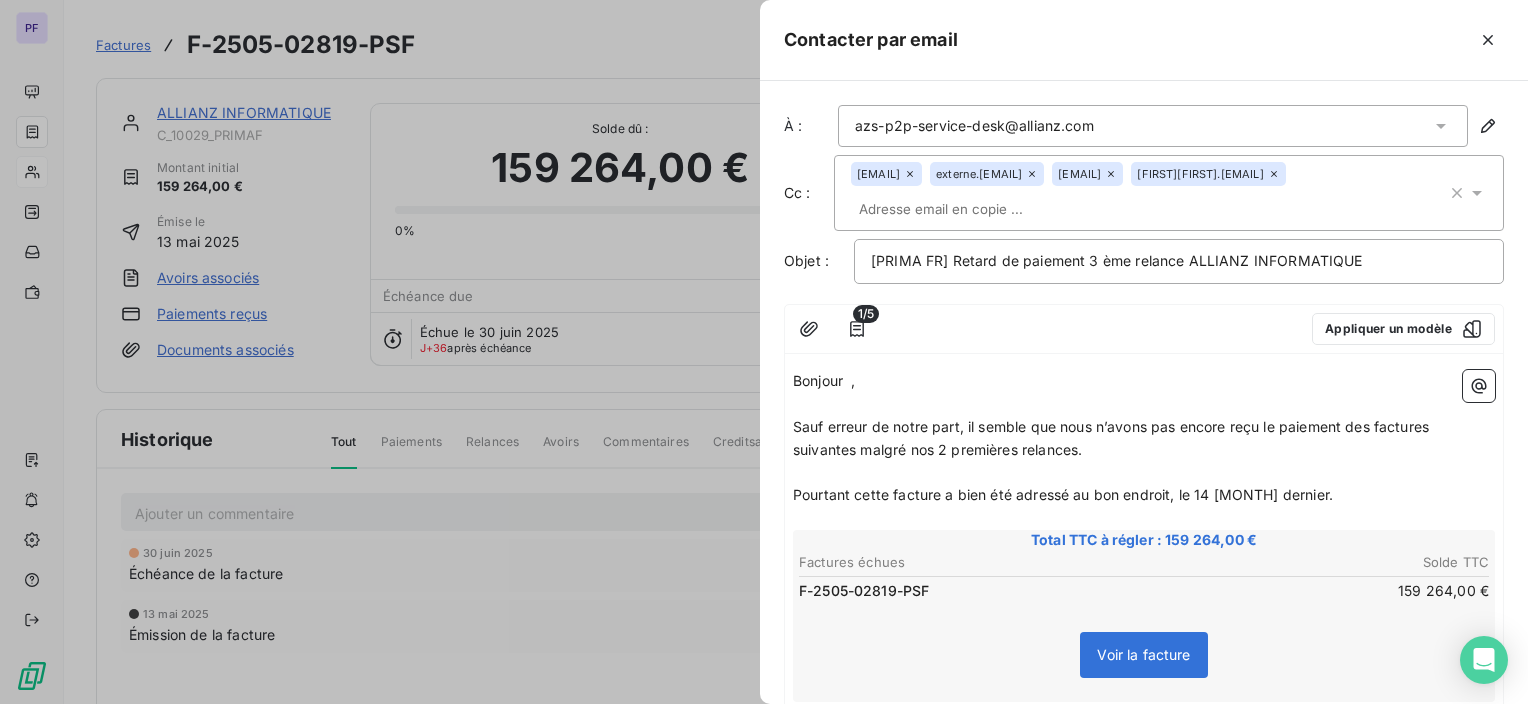 click on "Pourtant cette facture a bien été adressé au bon endroit, le 14 [MONTH] dernier." at bounding box center [1144, 495] 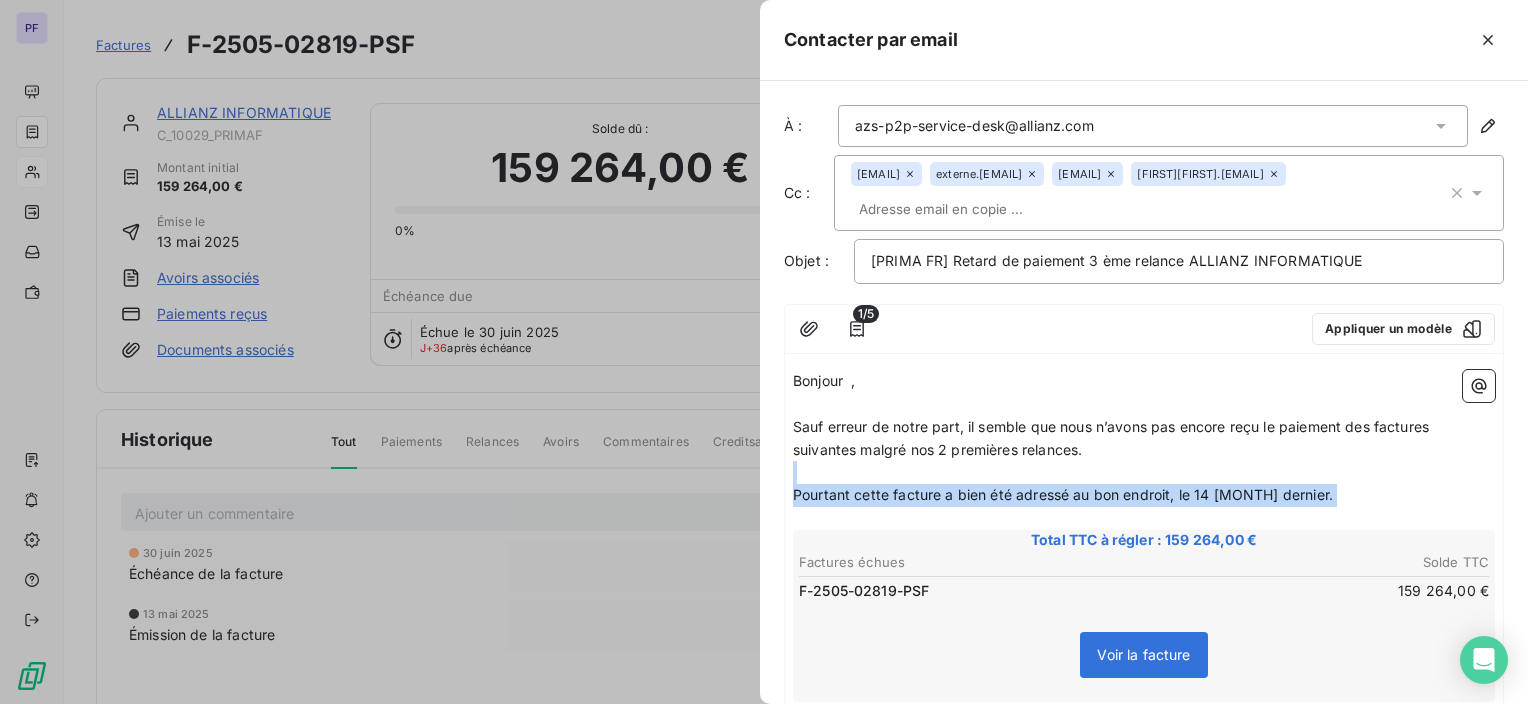 drag, startPoint x: 1300, startPoint y: 531, endPoint x: 843, endPoint y: 500, distance: 458.0502 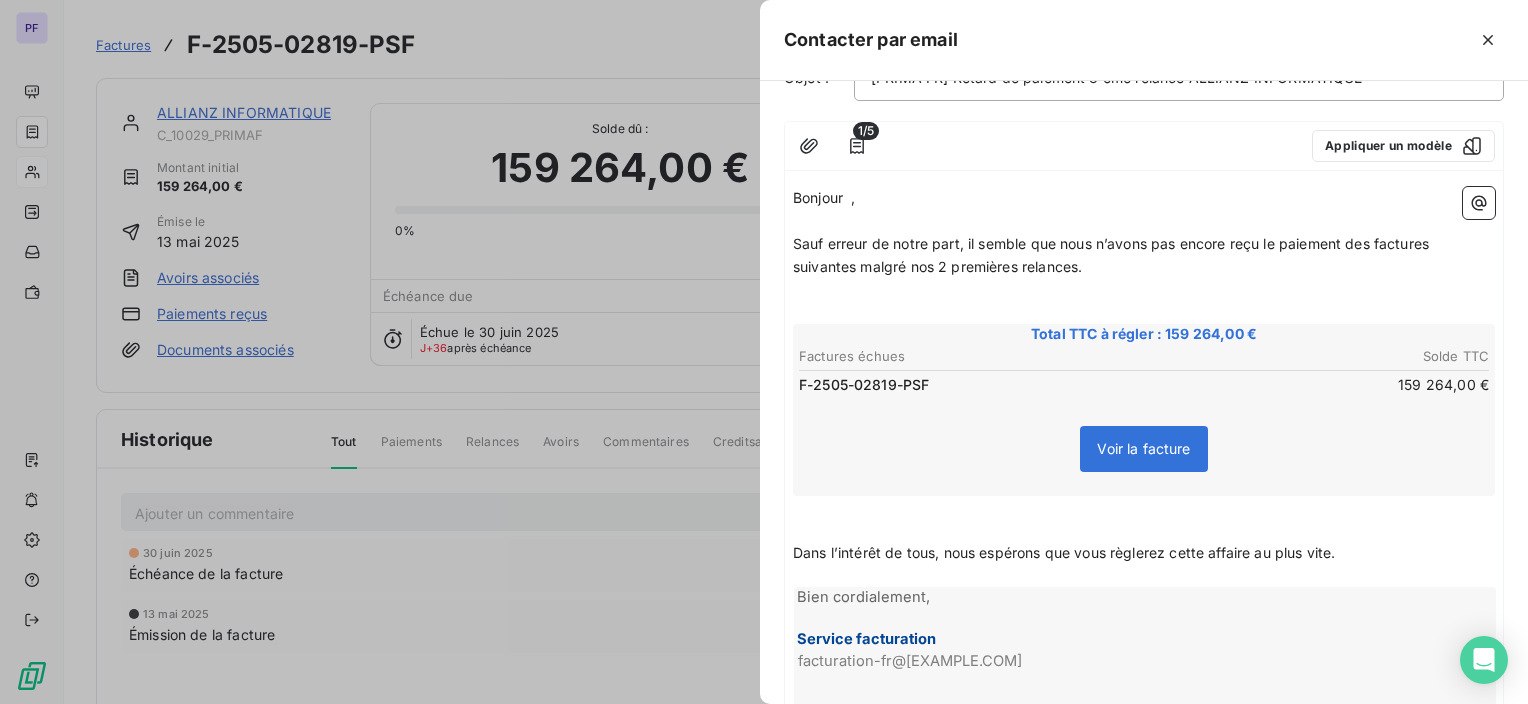 scroll, scrollTop: 449, scrollLeft: 0, axis: vertical 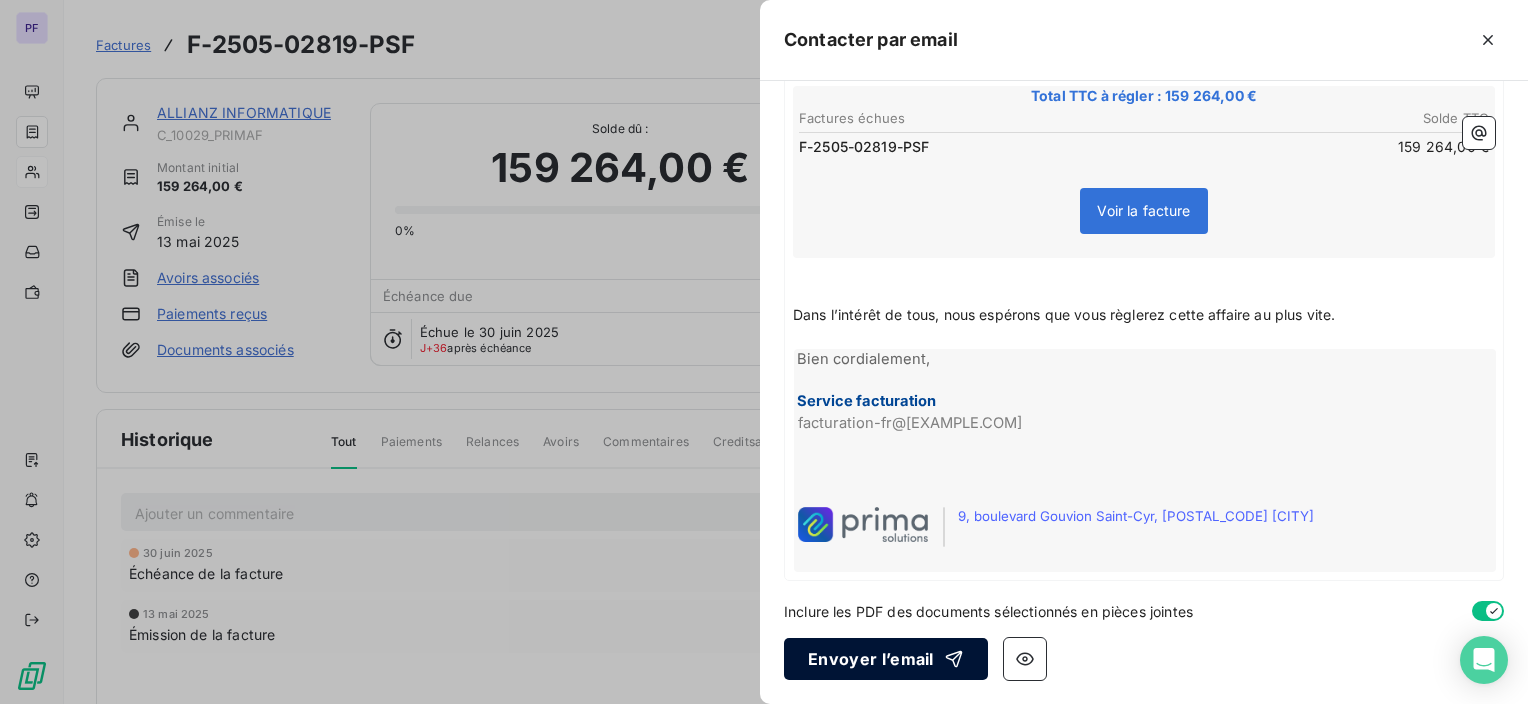 click on "Envoyer l’email" at bounding box center [886, 659] 